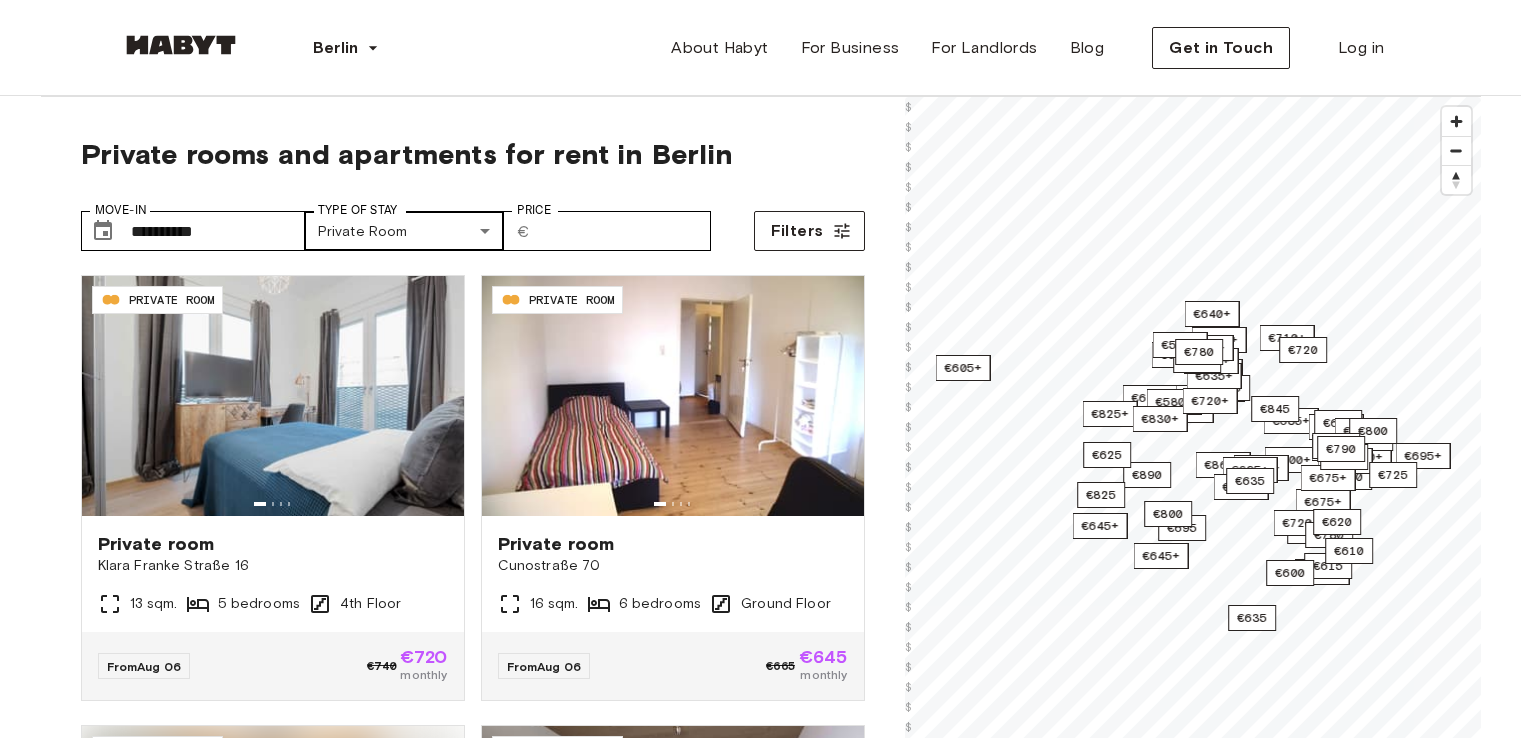 scroll, scrollTop: 0, scrollLeft: 0, axis: both 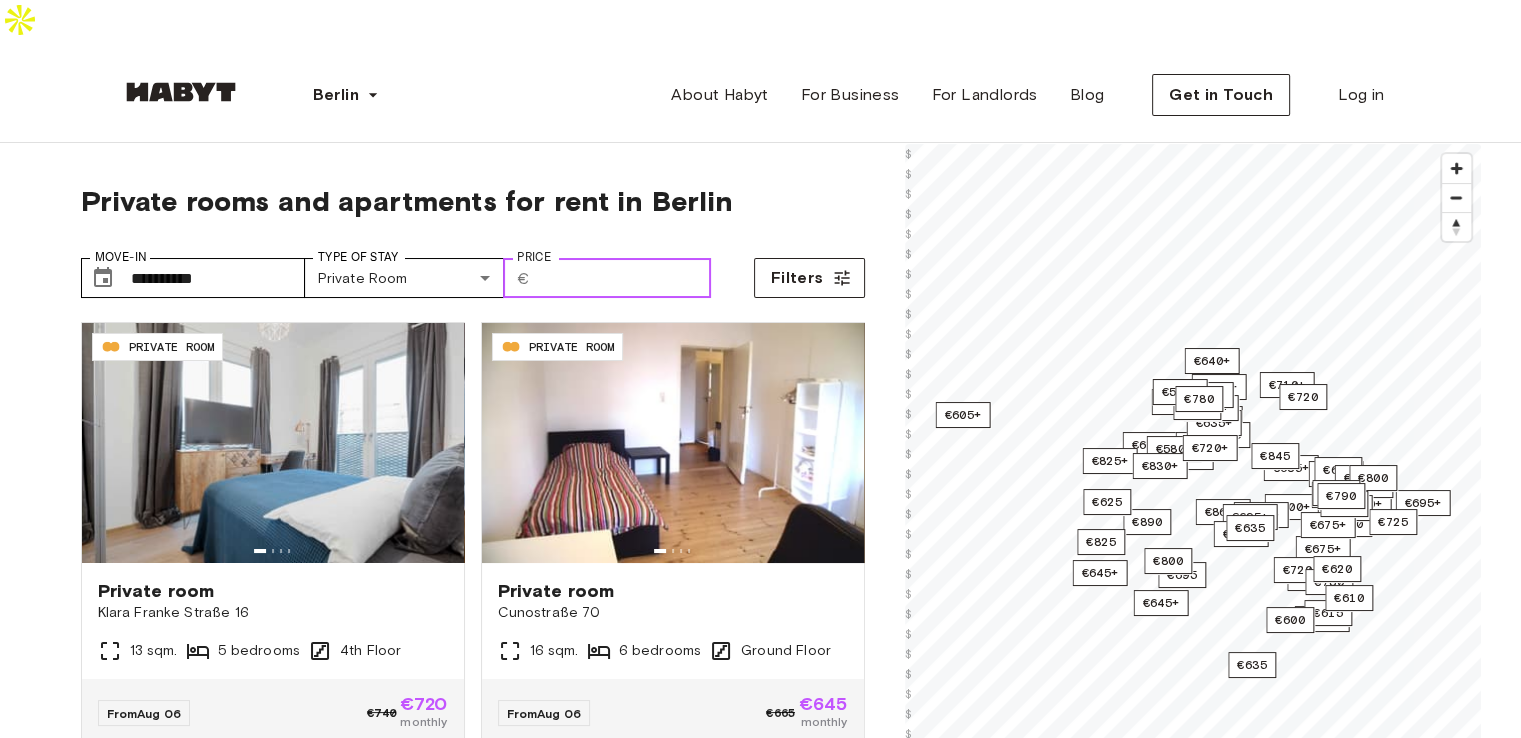 click on "Price" at bounding box center (624, 278) 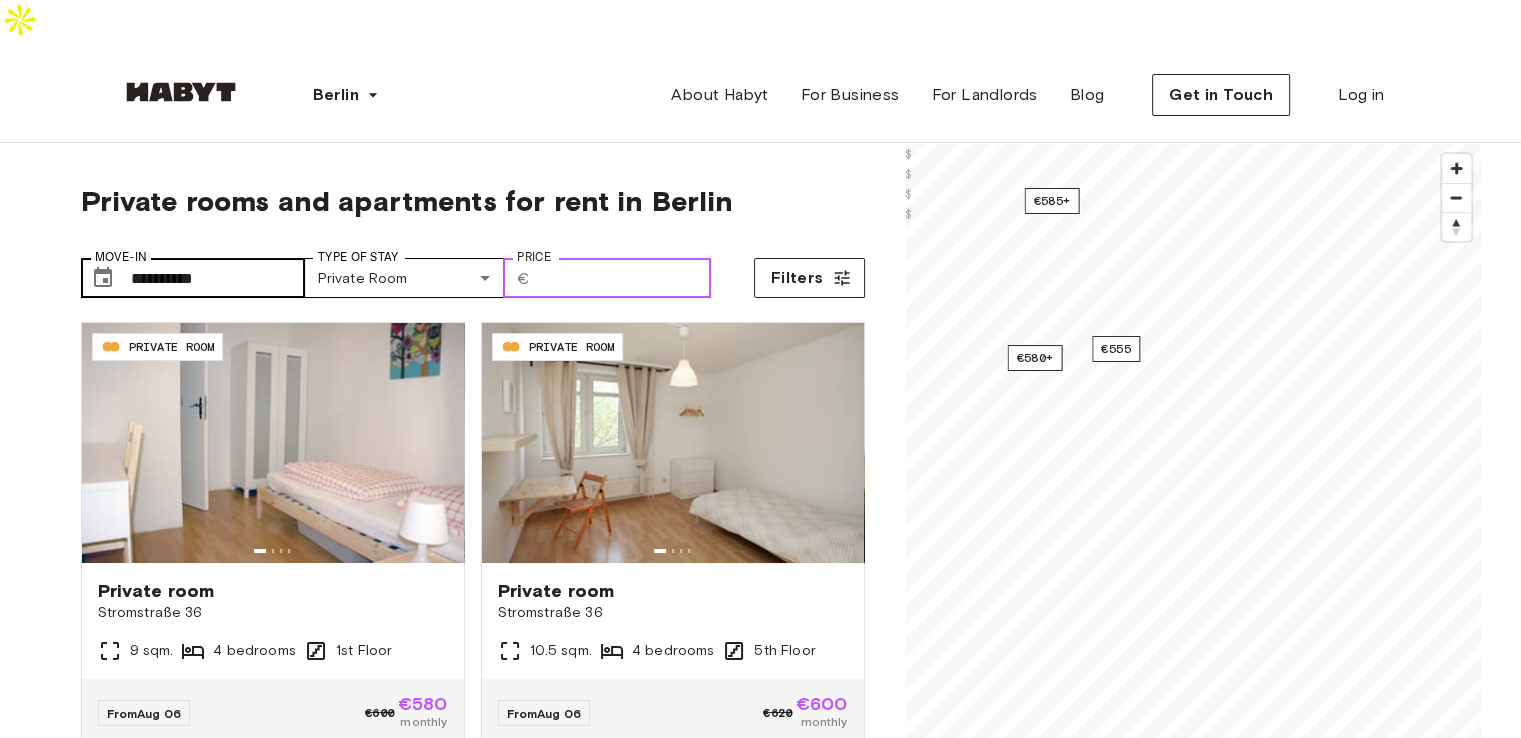type on "***" 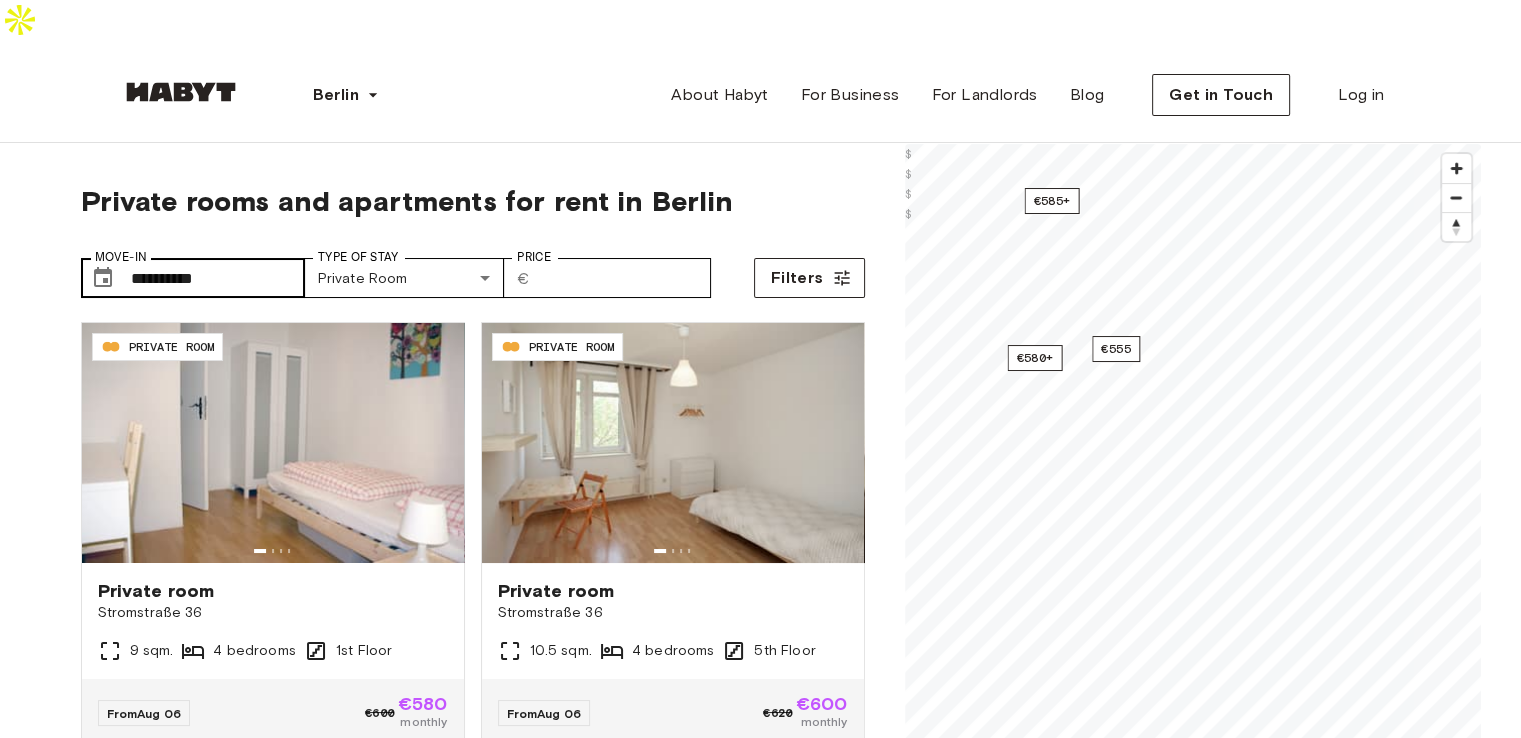 drag, startPoint x: 139, startPoint y: 213, endPoint x: 172, endPoint y: 238, distance: 41.400482 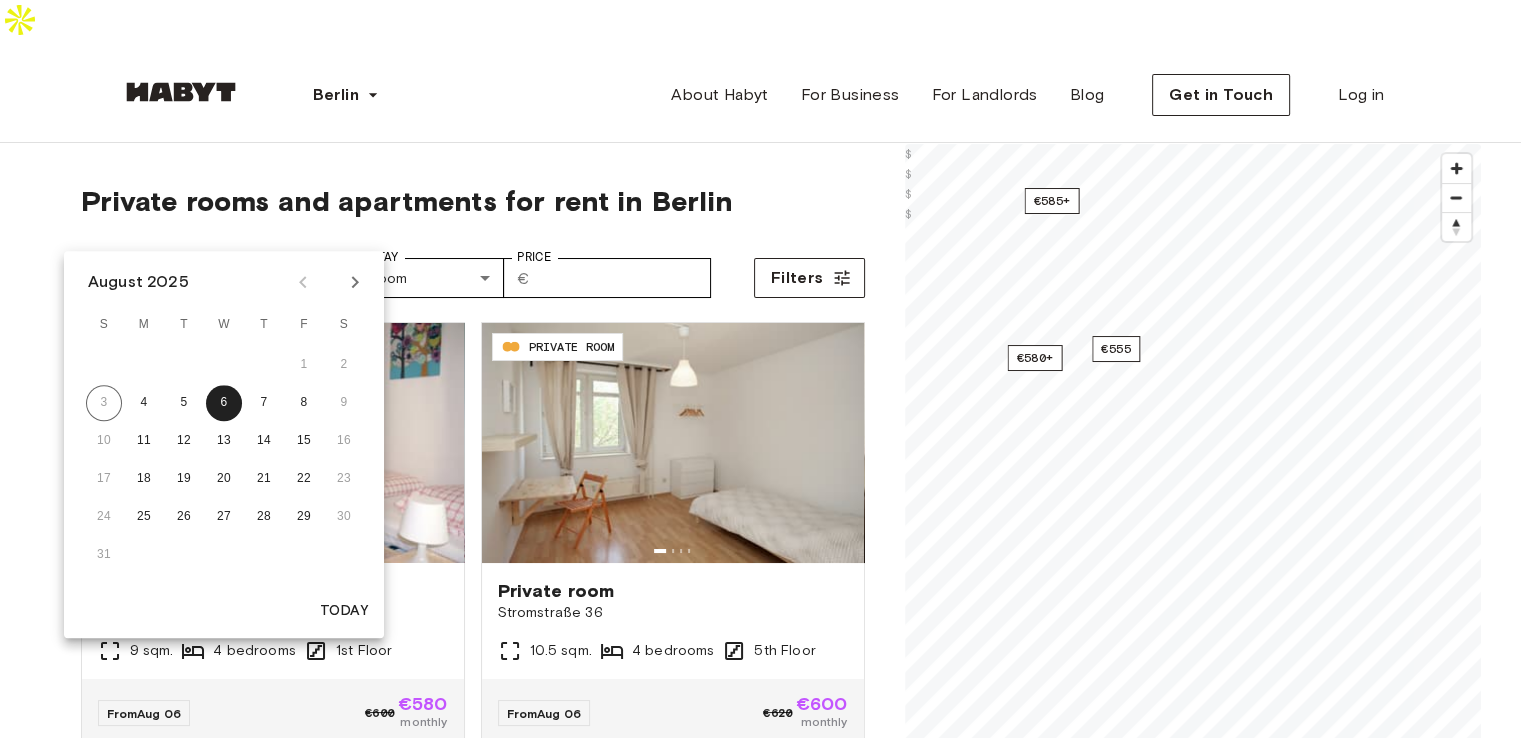 click on "**********" at bounding box center (218, 278) 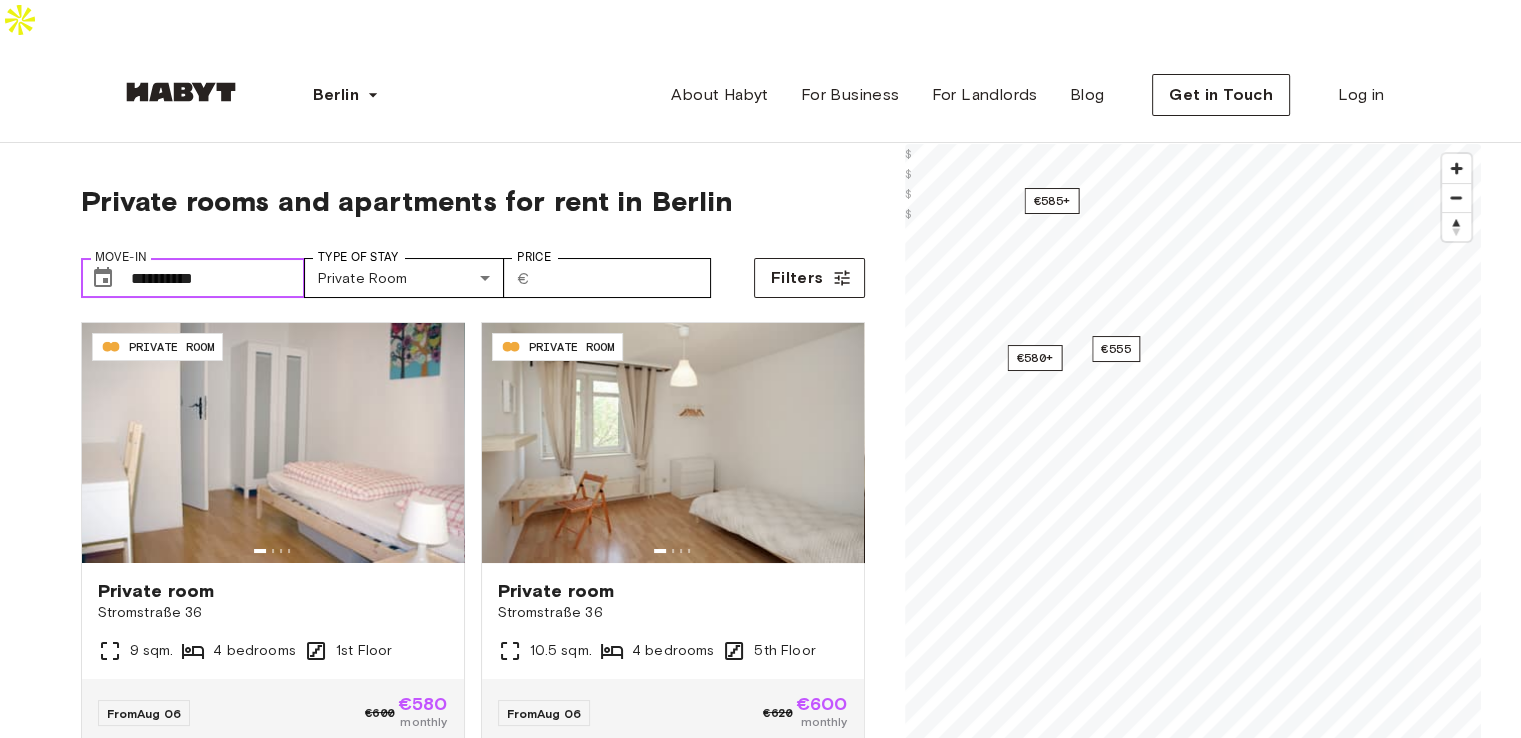 click on "**********" at bounding box center [218, 278] 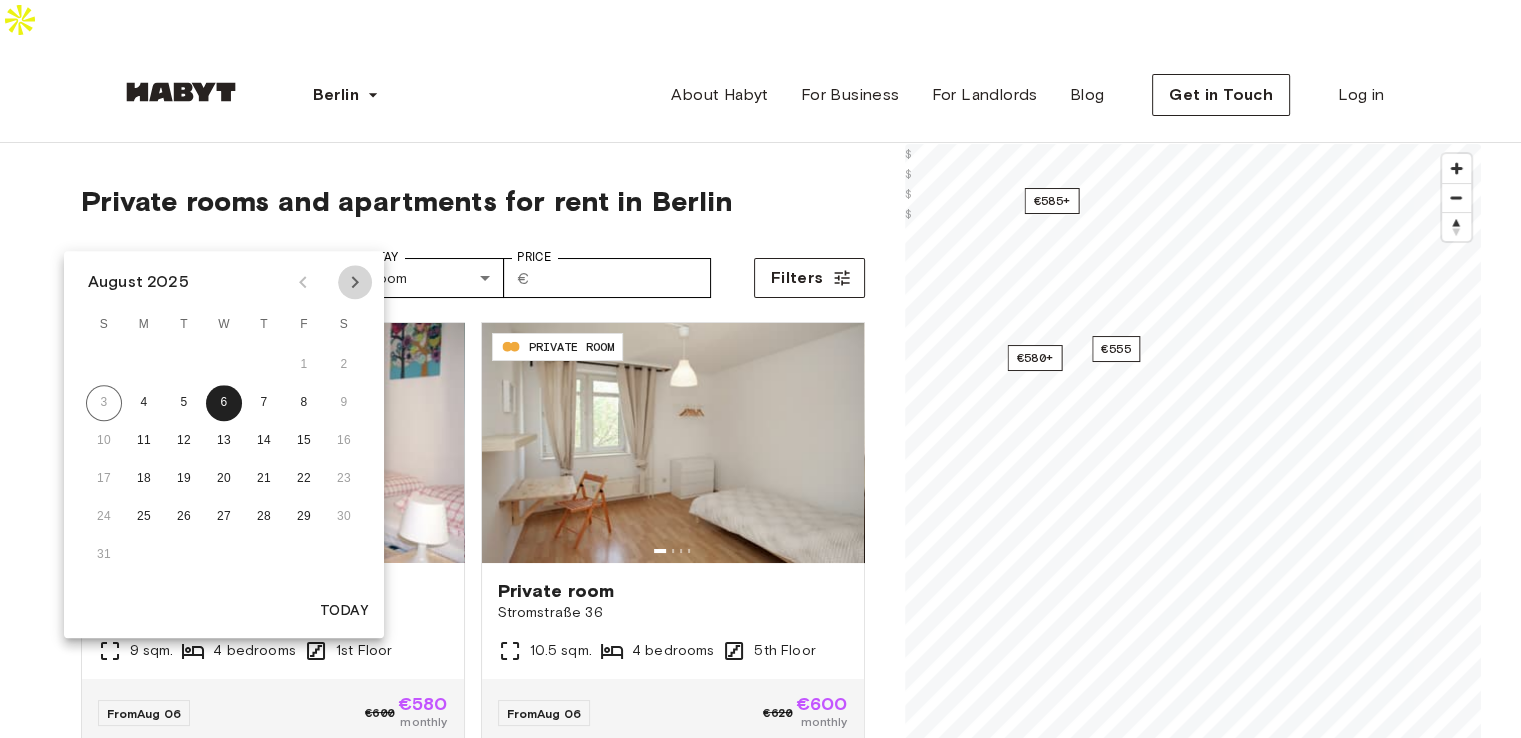 click 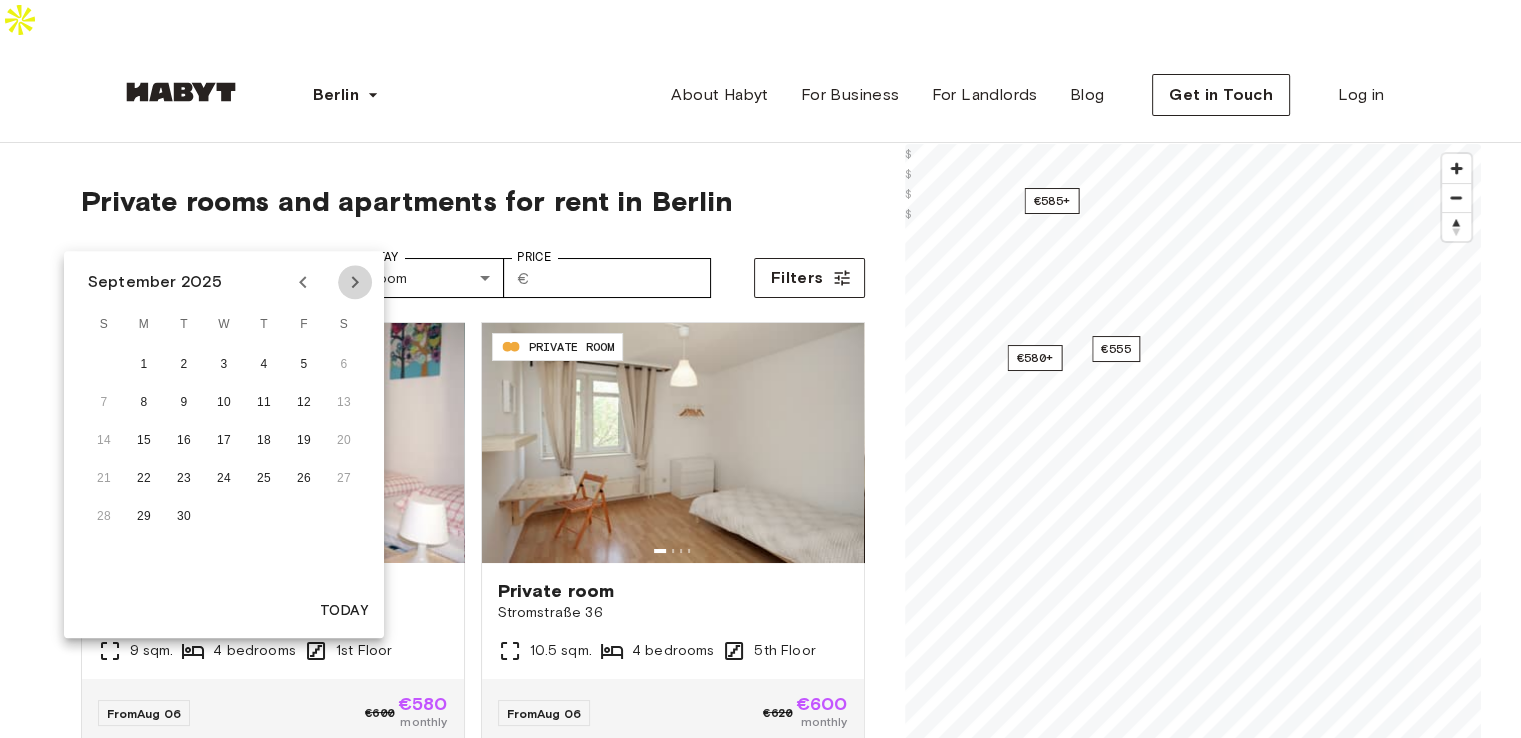 click 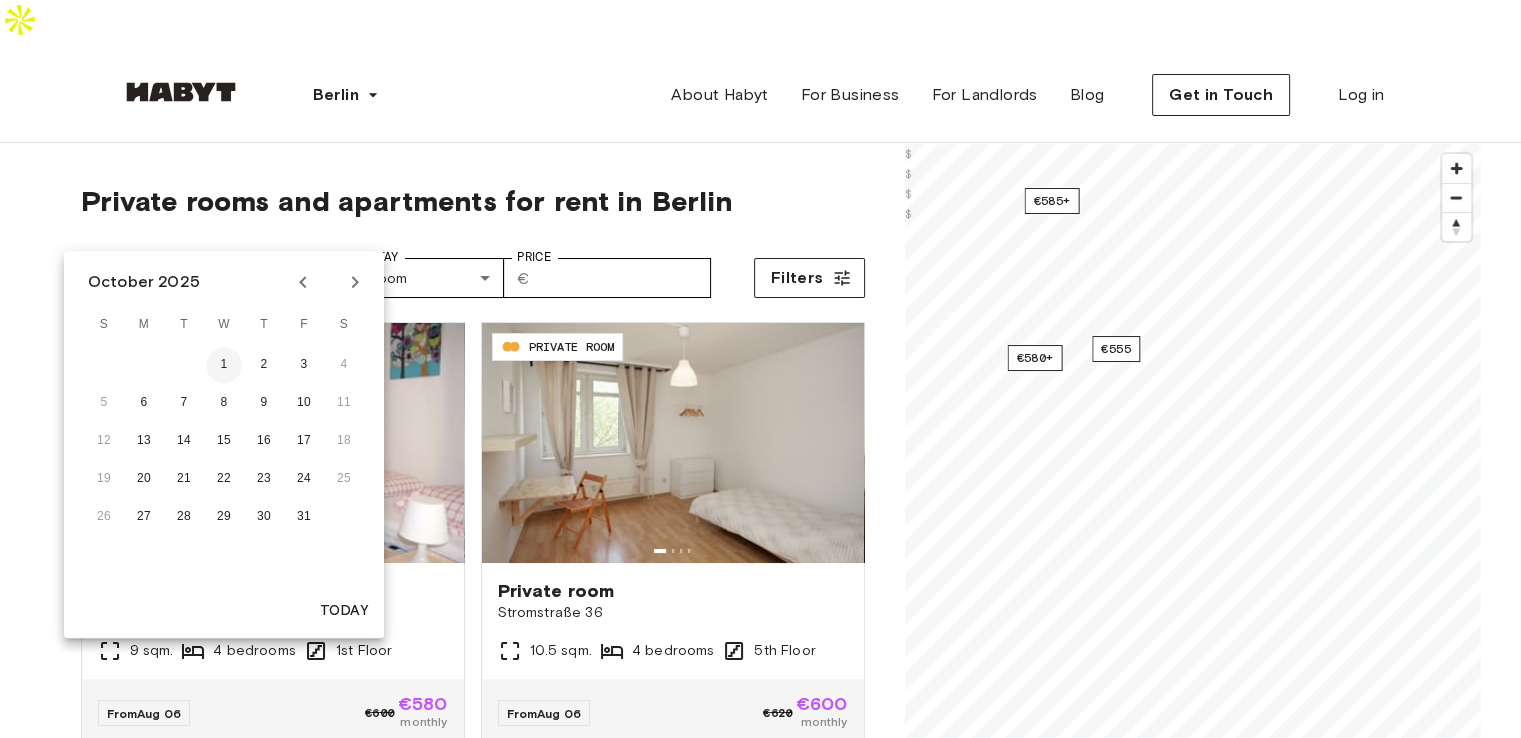 click on "1" at bounding box center (224, 365) 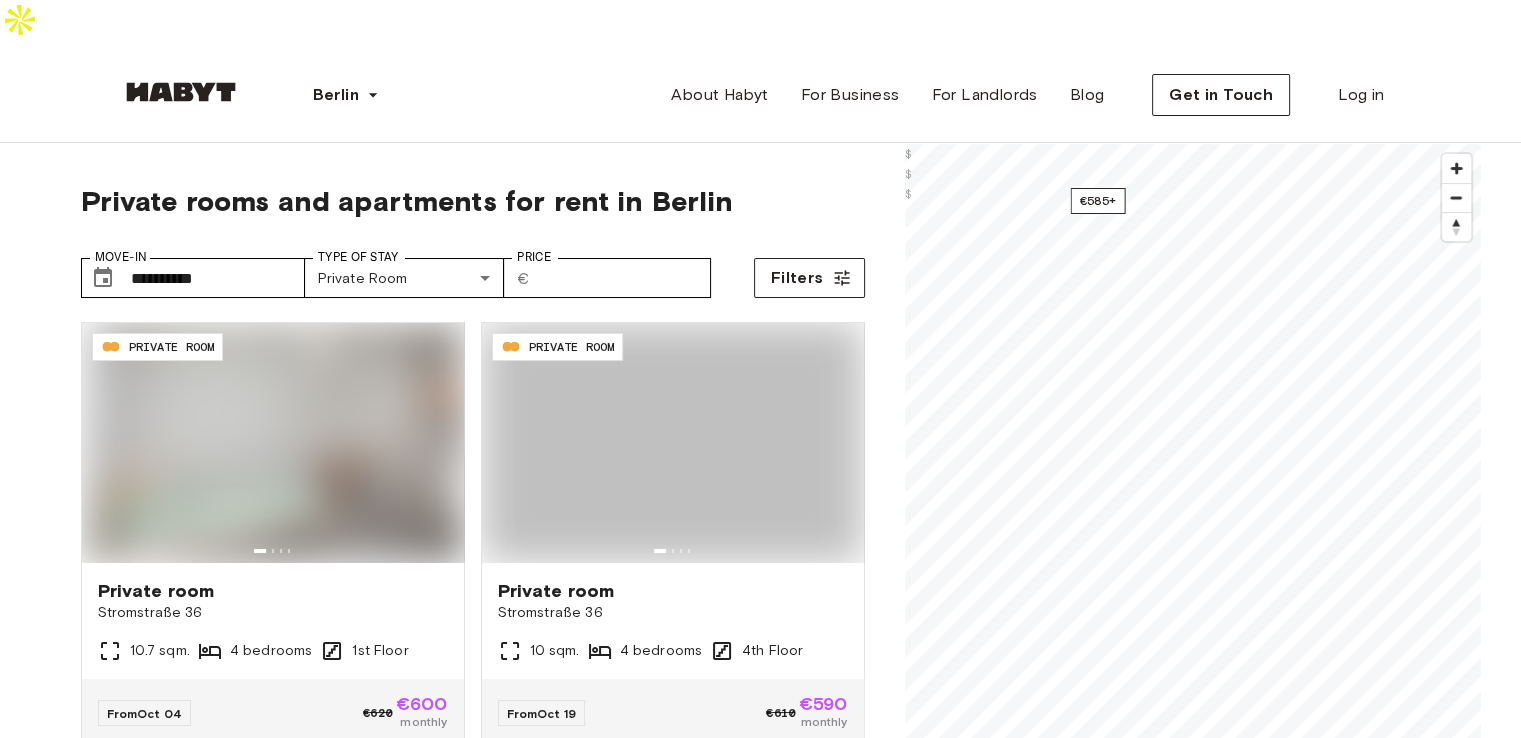 type on "**********" 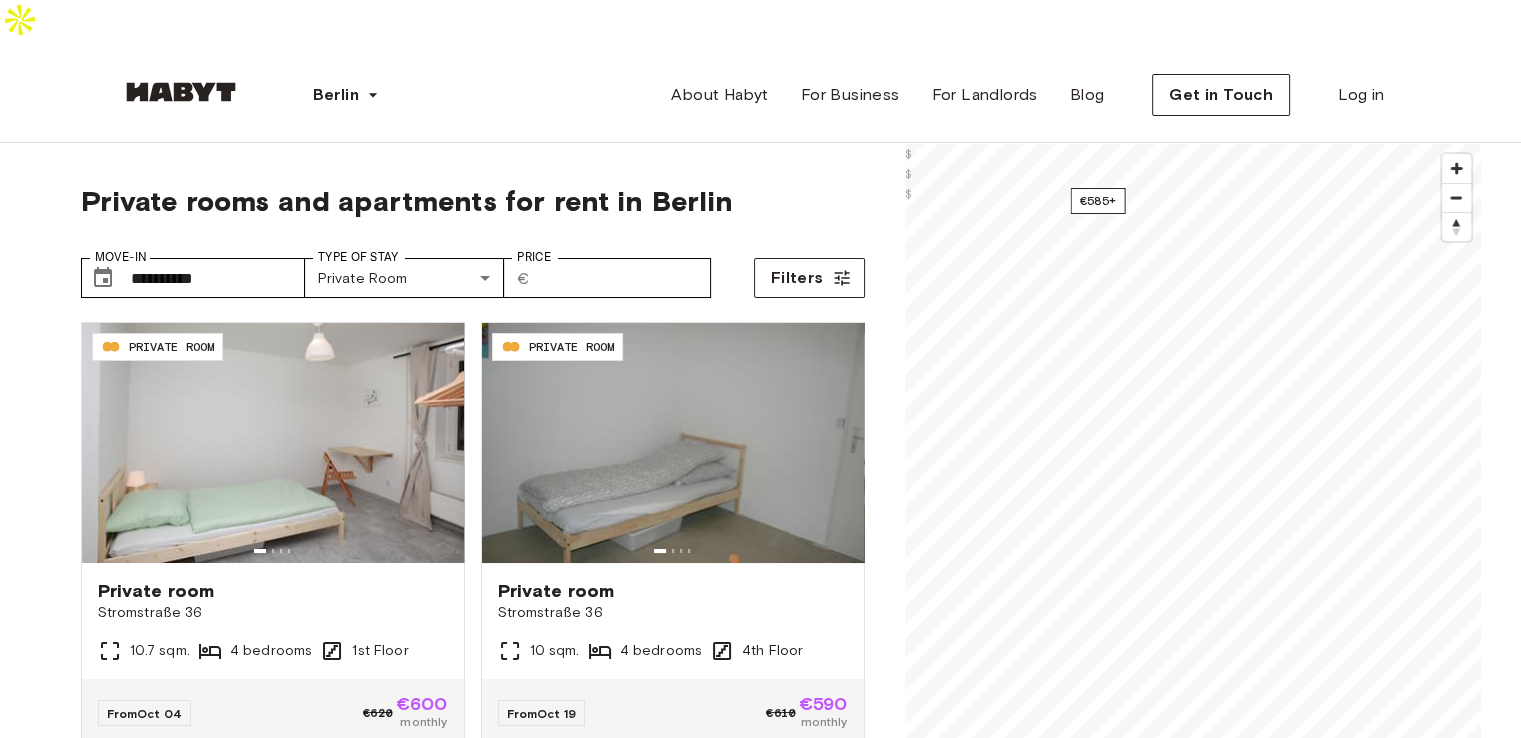 click on "**********" at bounding box center [760, 2004] 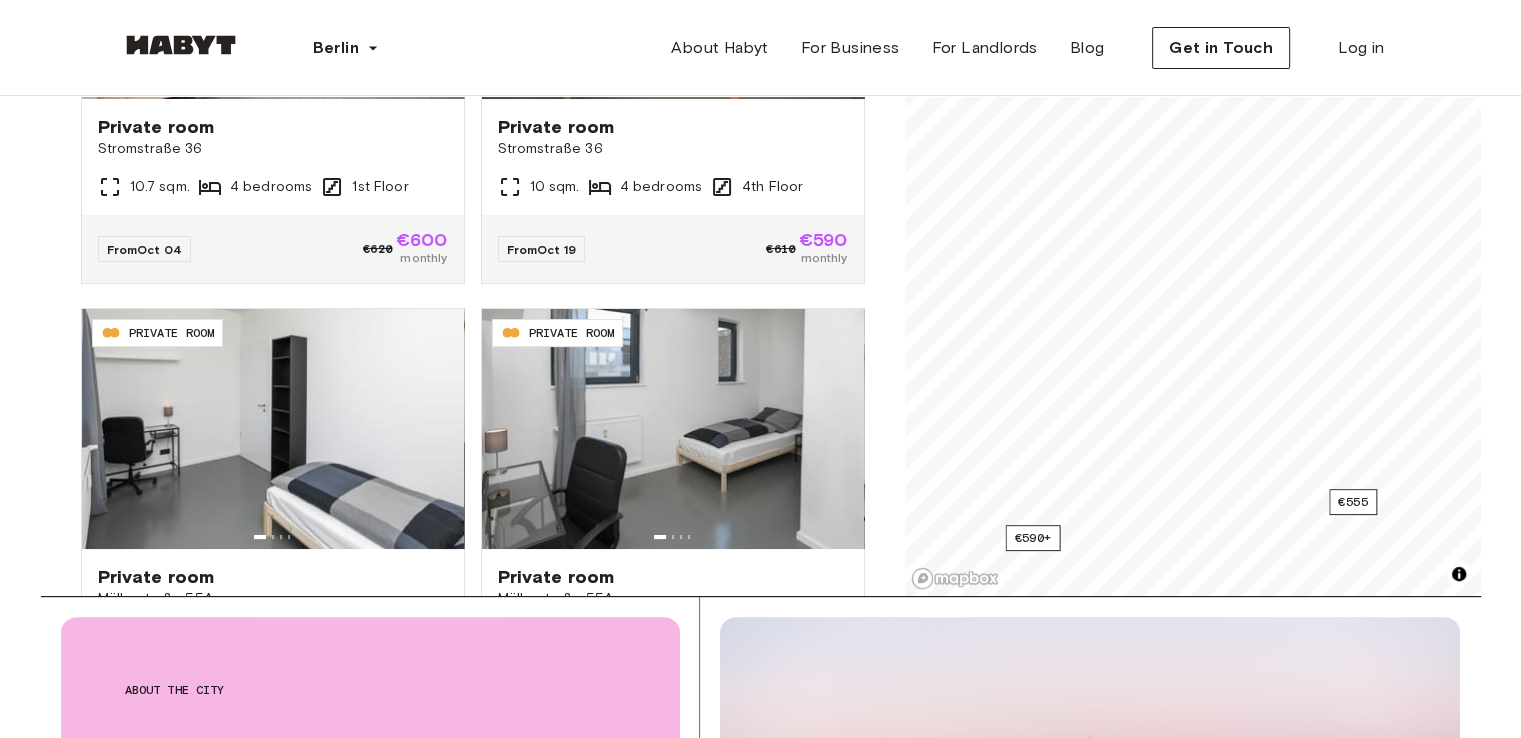 scroll, scrollTop: 480, scrollLeft: 0, axis: vertical 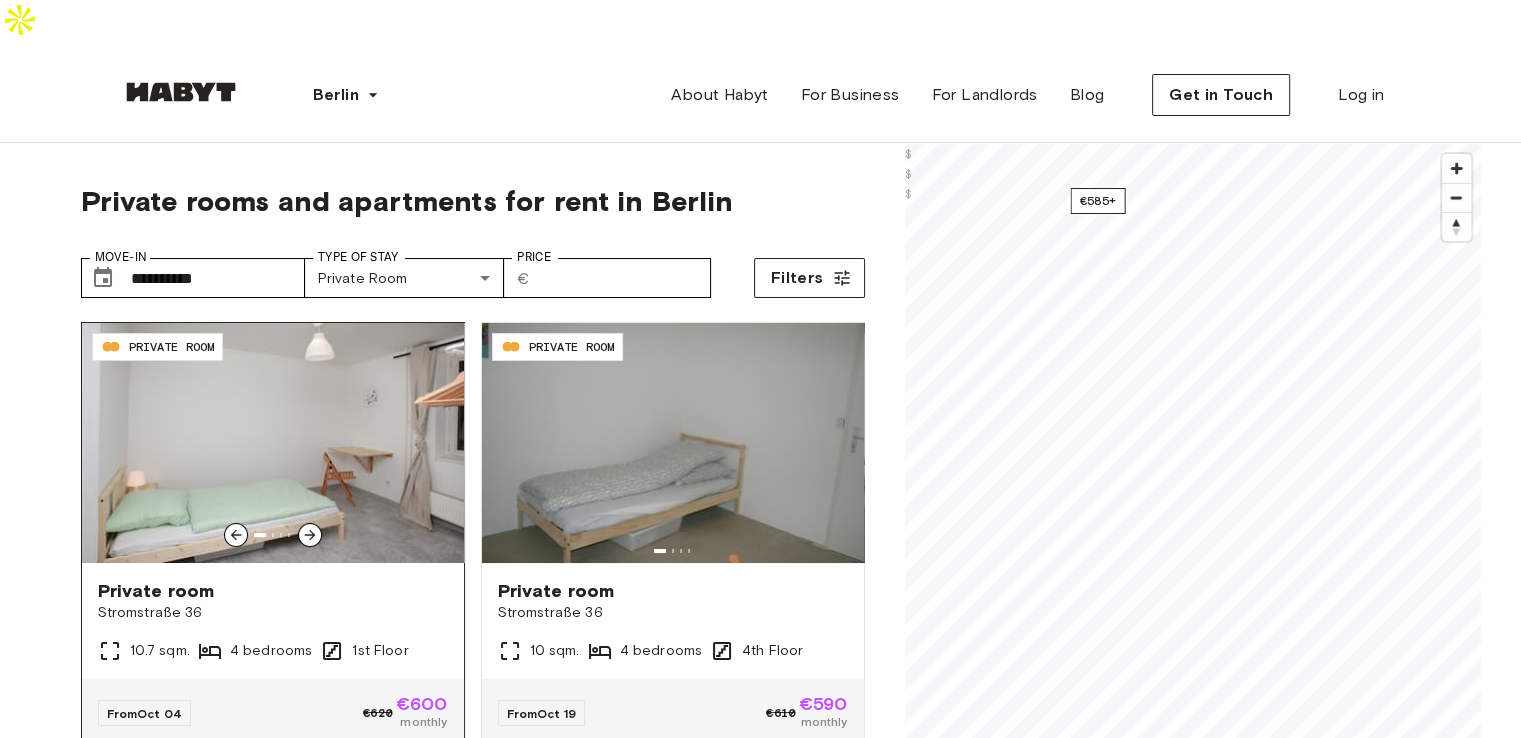 click on "Private room" at bounding box center [273, 591] 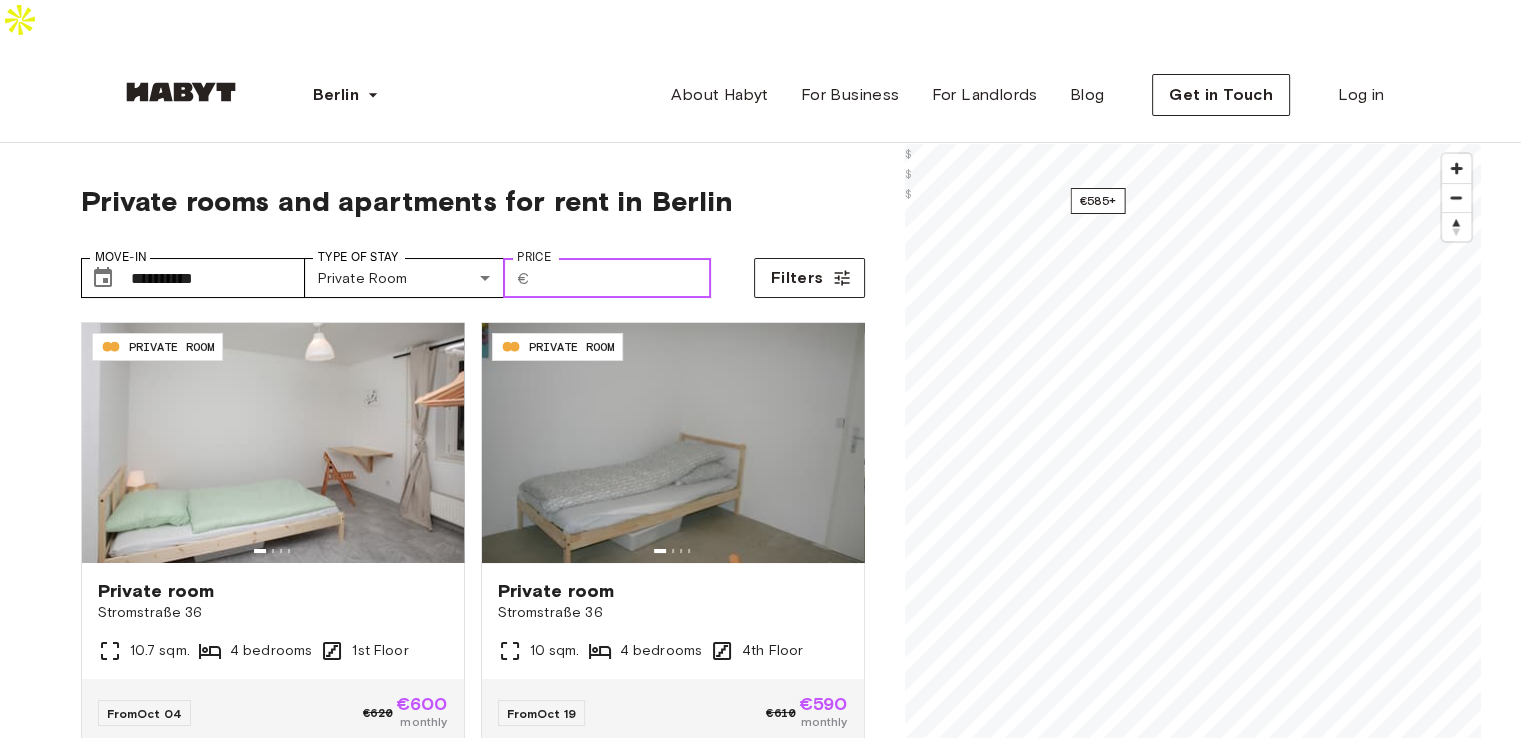 click on "***" at bounding box center (624, 278) 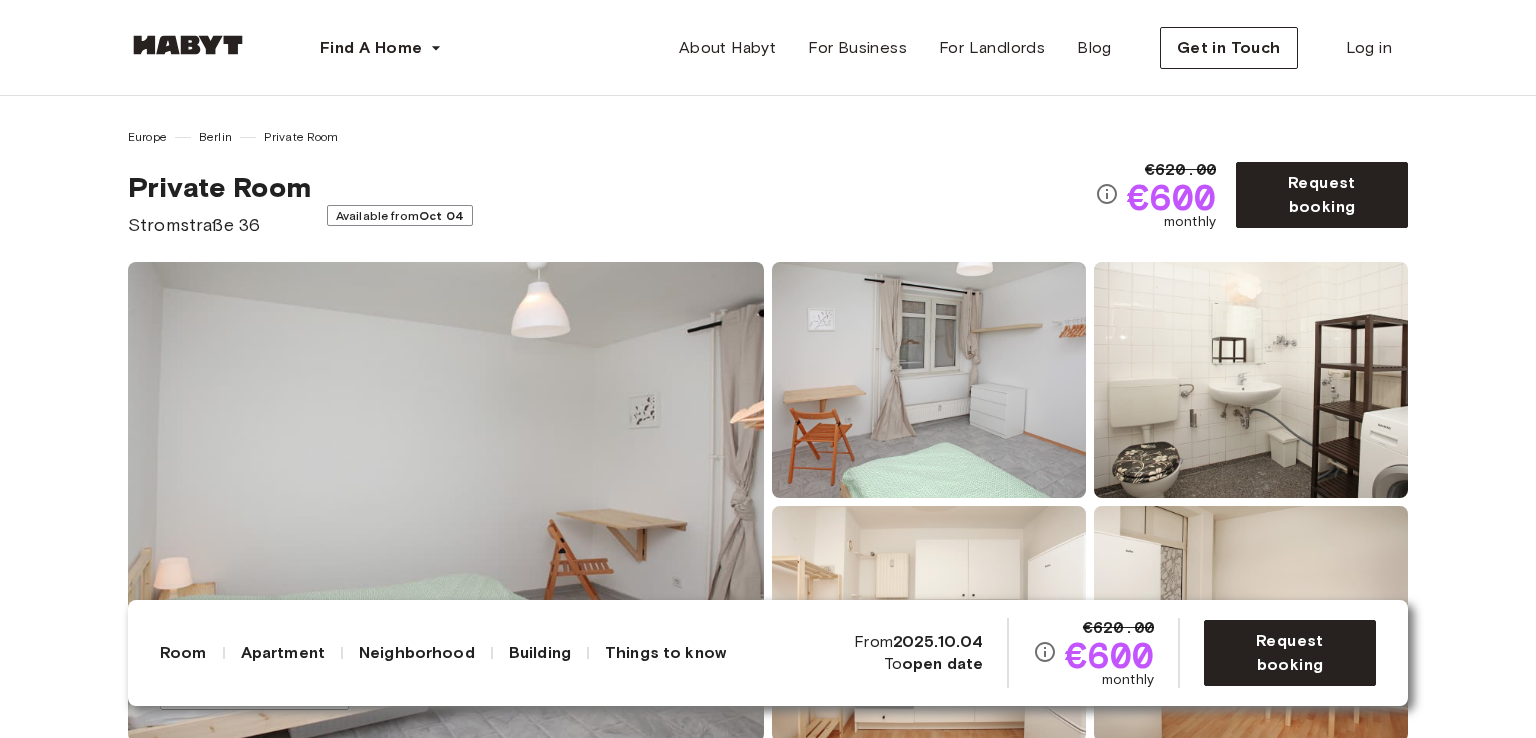 scroll, scrollTop: 40, scrollLeft: 0, axis: vertical 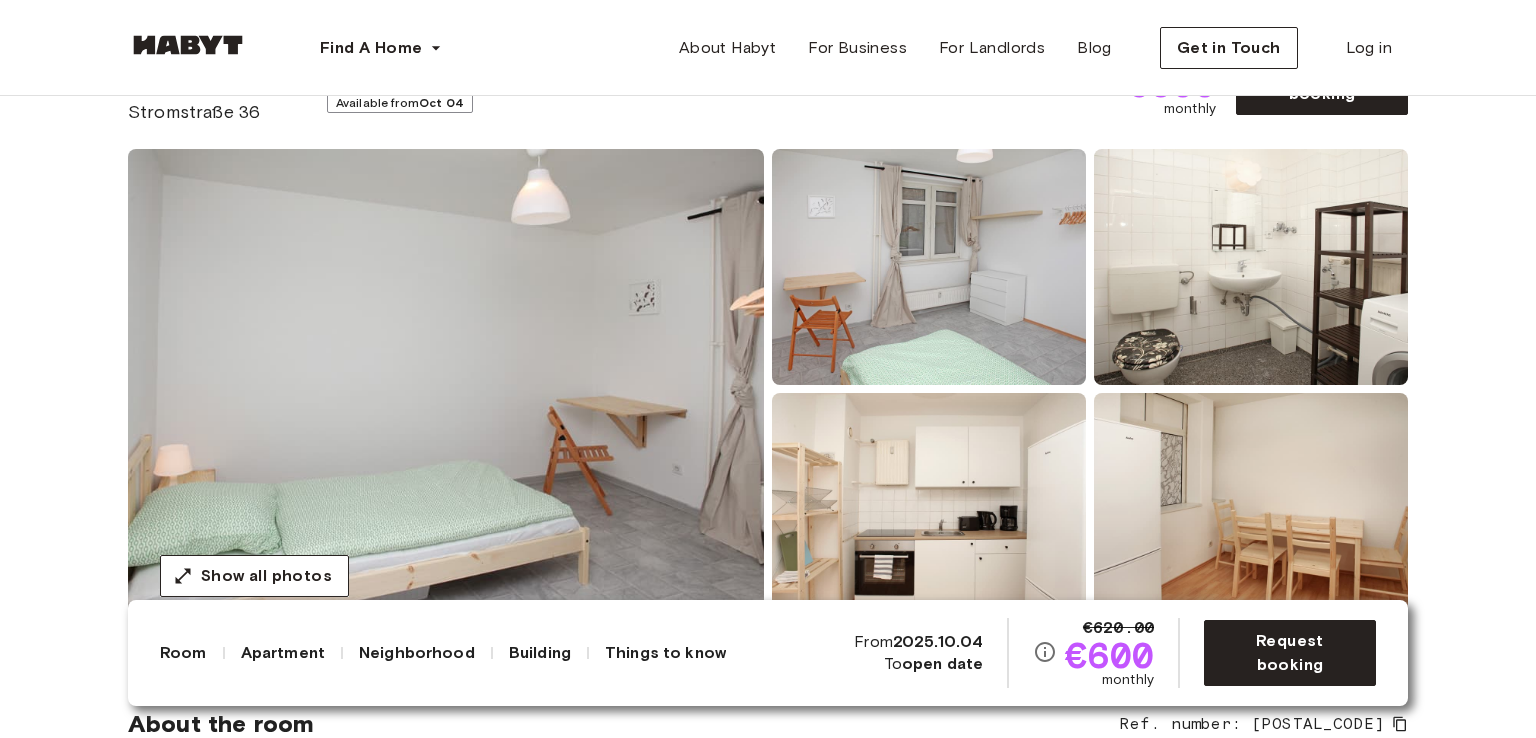 click on "Show all photos" at bounding box center (768, 389) 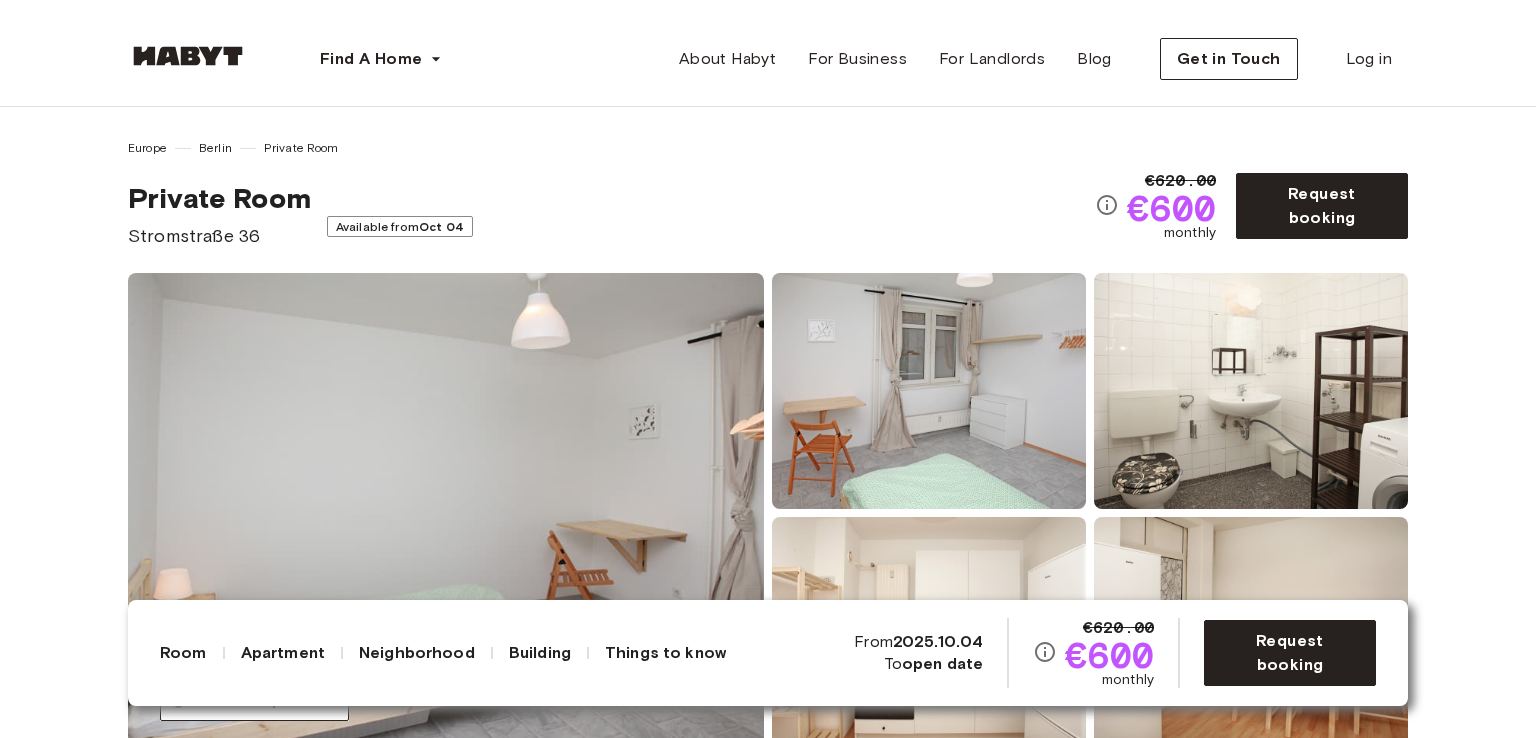 scroll, scrollTop: 40, scrollLeft: 0, axis: vertical 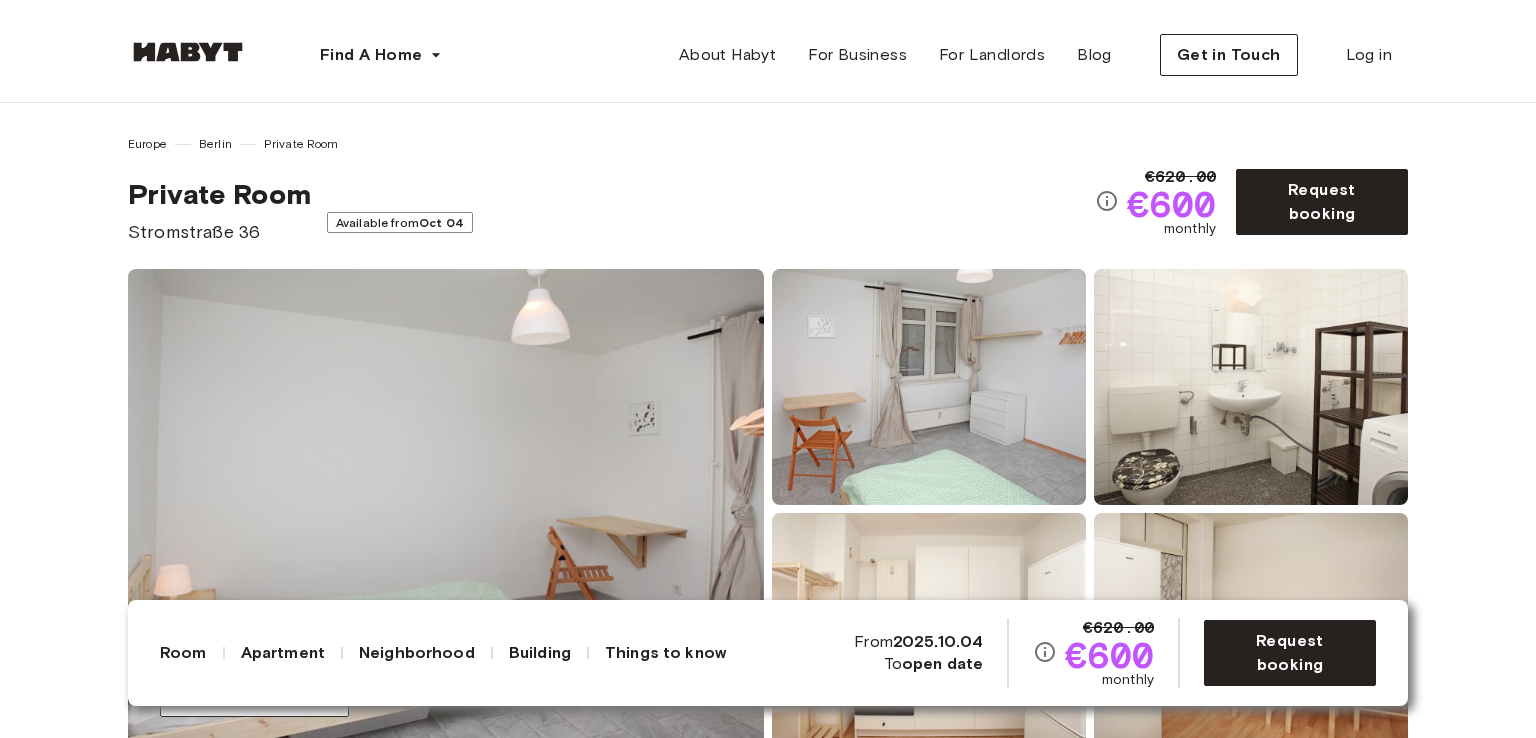 click on "Europe Berlin Private Room Private Room Stromstraße 36 Available from  Oct 04" at bounding box center [611, 190] 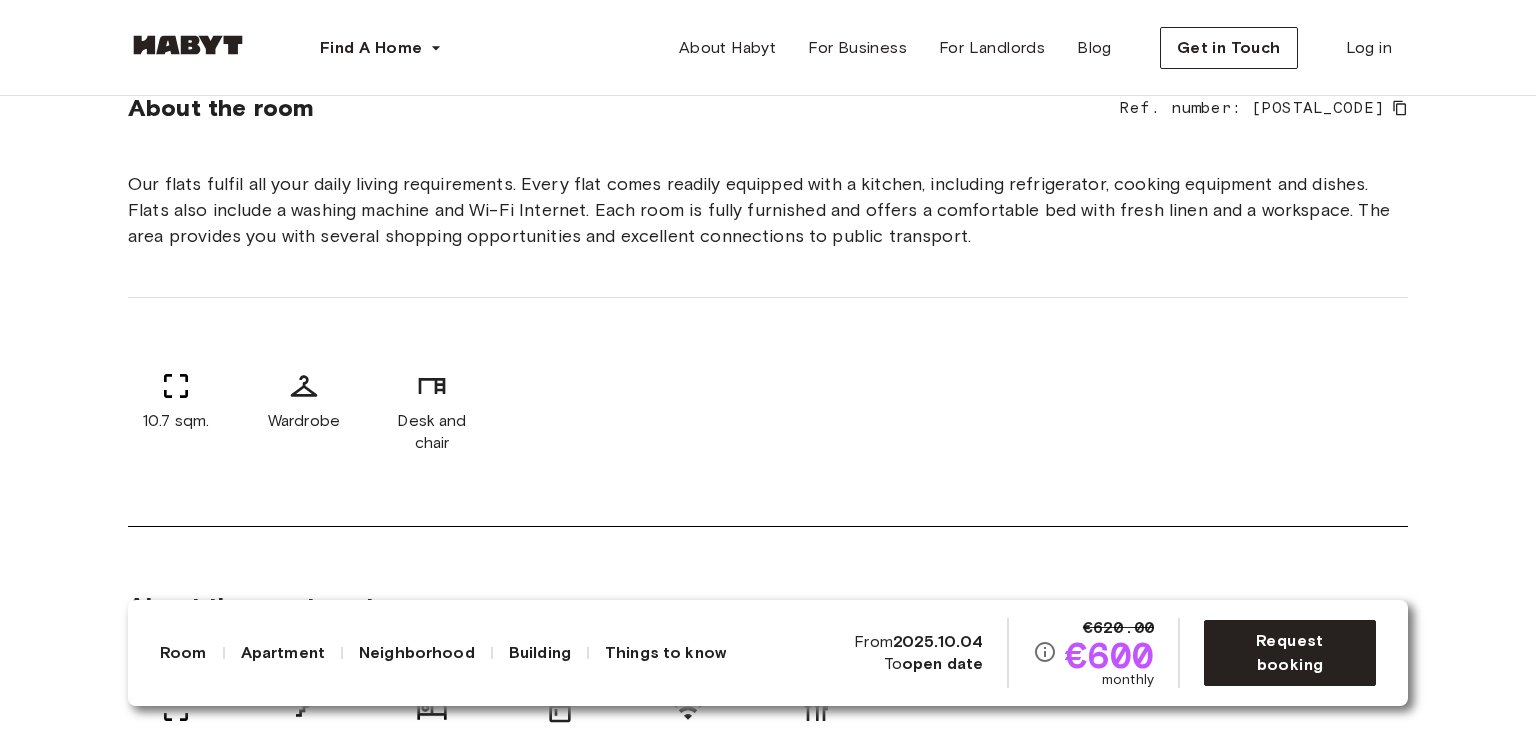 scroll, scrollTop: 800, scrollLeft: 0, axis: vertical 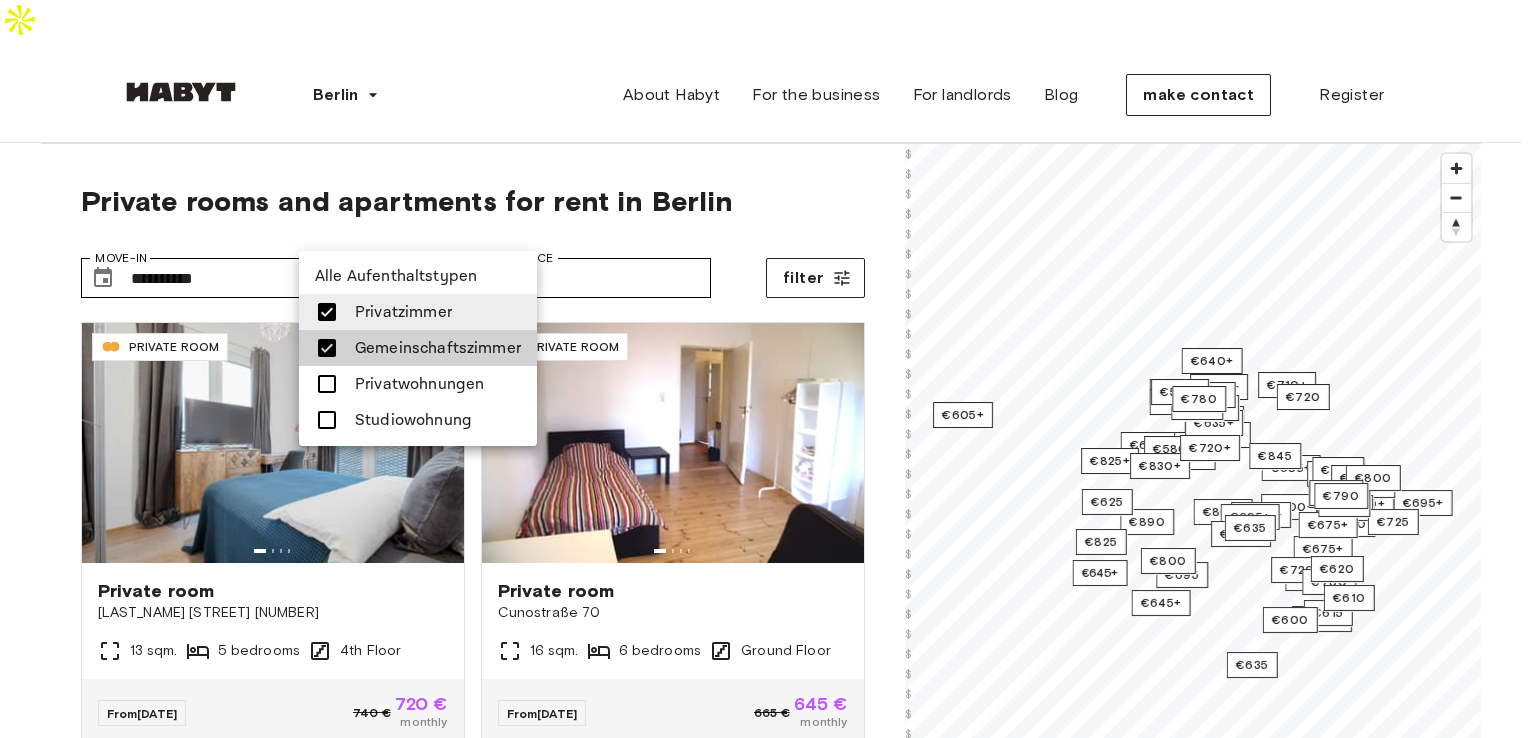 click on "Berlin Europe Amsterdam Berlin Frankfurt Hamburg Lisbon Madrid Milan Modena Paris Turin Munich Rotterdam Stuttgart Dusseldorf Cologne Zurich The Hague Brussels Leipzig Asia Hong Kong Singapore Seoul Phuket Tokyo About Habyt For the business For landlords Blog make contact Register Private rooms and apartments for rent in Berlin Move-in ​ [PHONE] Move-in Room type Private rooms, shared rooms [PHONE] Room type Price ​ € Price filter [LICENSE] PRIVATE ROOM Private room [STREET] [NUMBER] [SQM] [BEDROOMS] [FLOOR] From [DATE] [PRICE] € [PRICE] € monthly [LICENSE] PRIVATE ROOM Private room [STREET] [NUMBER] [SQM] [BEDROOMS] [FLOOR] From [DATE] [PRICE] € [PRICE] € monthly [LICENSE] PRIVATE ROOM Private room [STREET] [NUMBER] [SQM] [BEDROOMS] [FLOOR] From [DATE] [PRICE] € [PRICE] € monthly [LICENSE] PRIVATE ROOM Private room [STREET] [NUMBER] [SQM] [BEDROOMS] [FLOOR] From [DATE] [PRICE] € [PRICE] € monthly [LICENSE] PRIVATE ROOM Private room [STREET] [NUMBER] [SQM] [BEDROOMS] [FLOOR] From [DATE] [PRICE] € [PRICE] € monthly" at bounding box center [768, 2407] 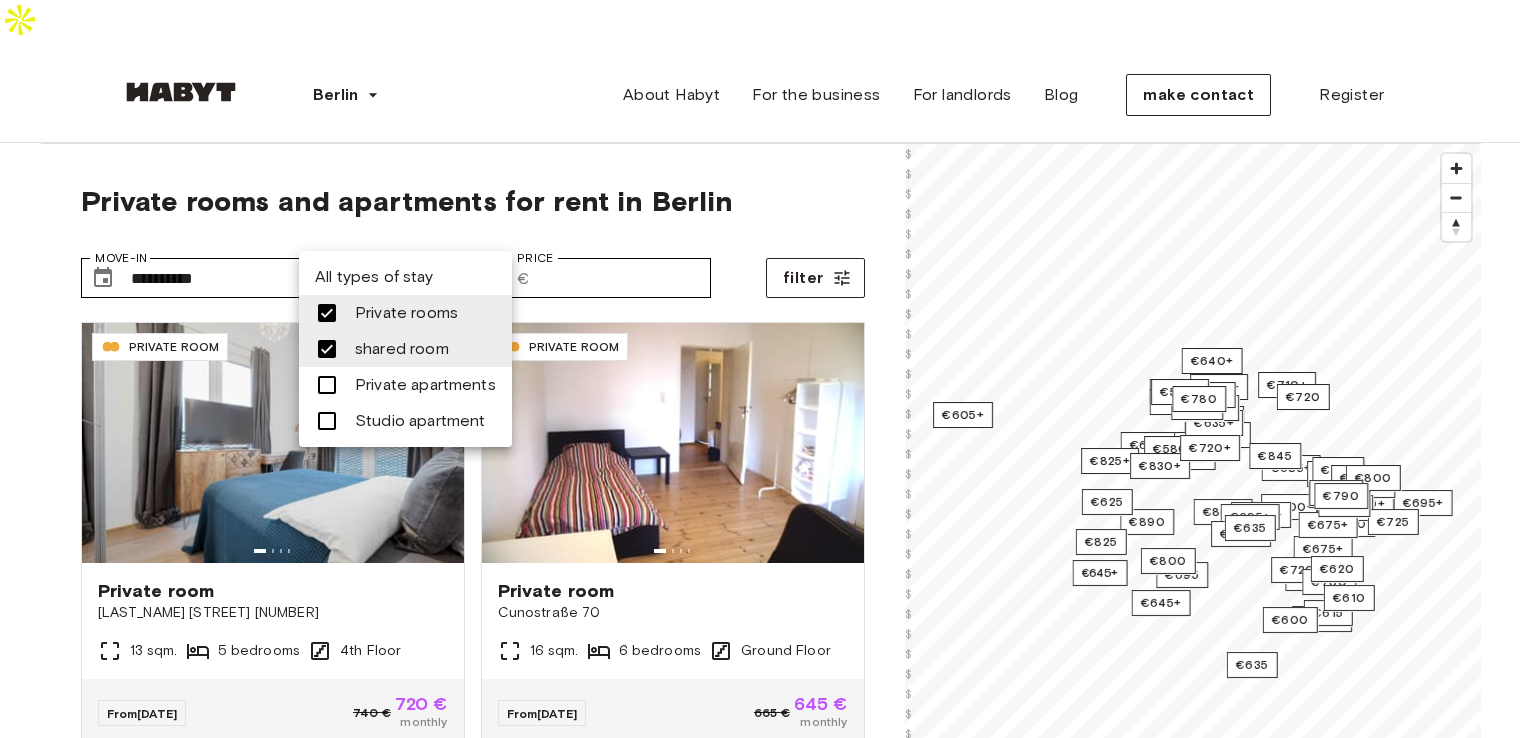 click at bounding box center [768, 369] 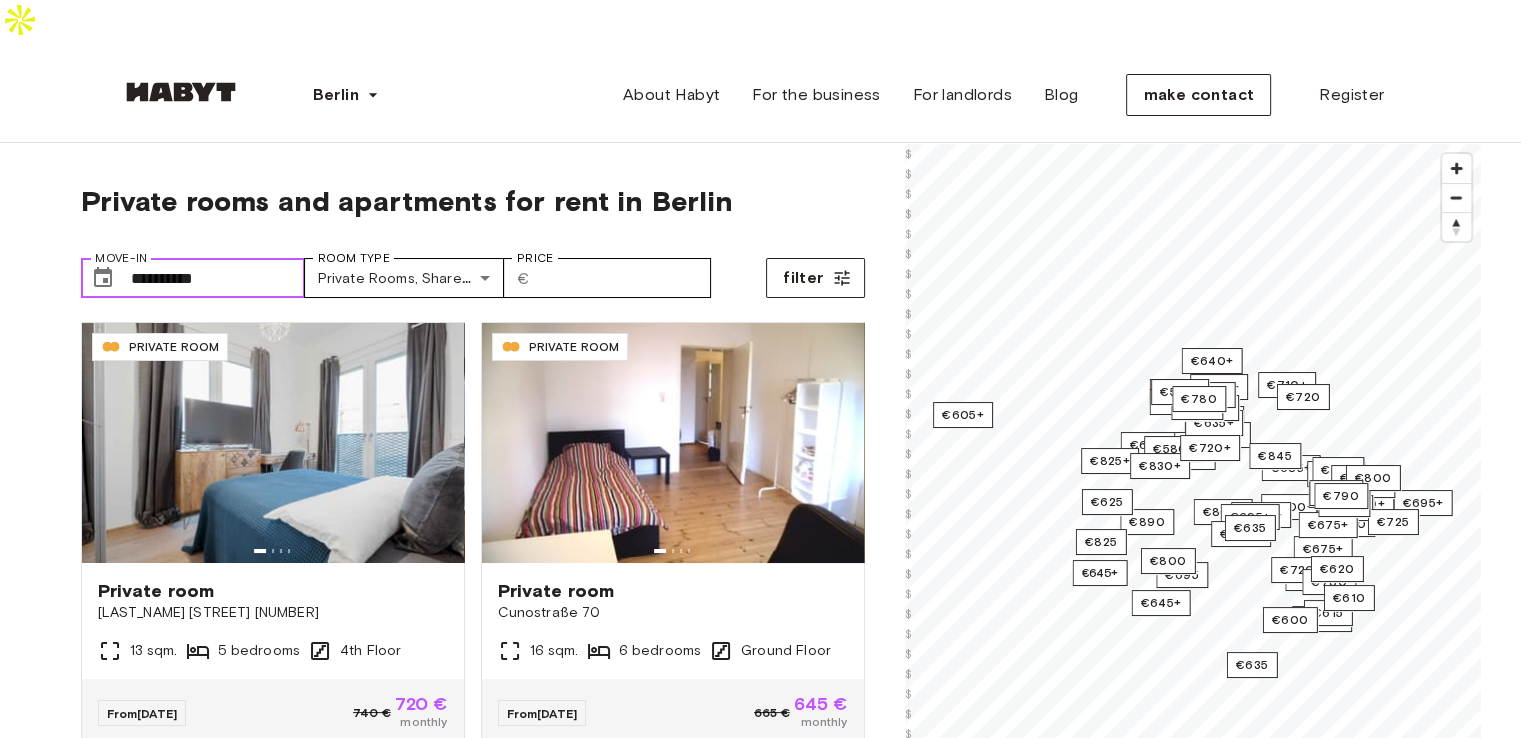 click on "**********" at bounding box center (218, 278) 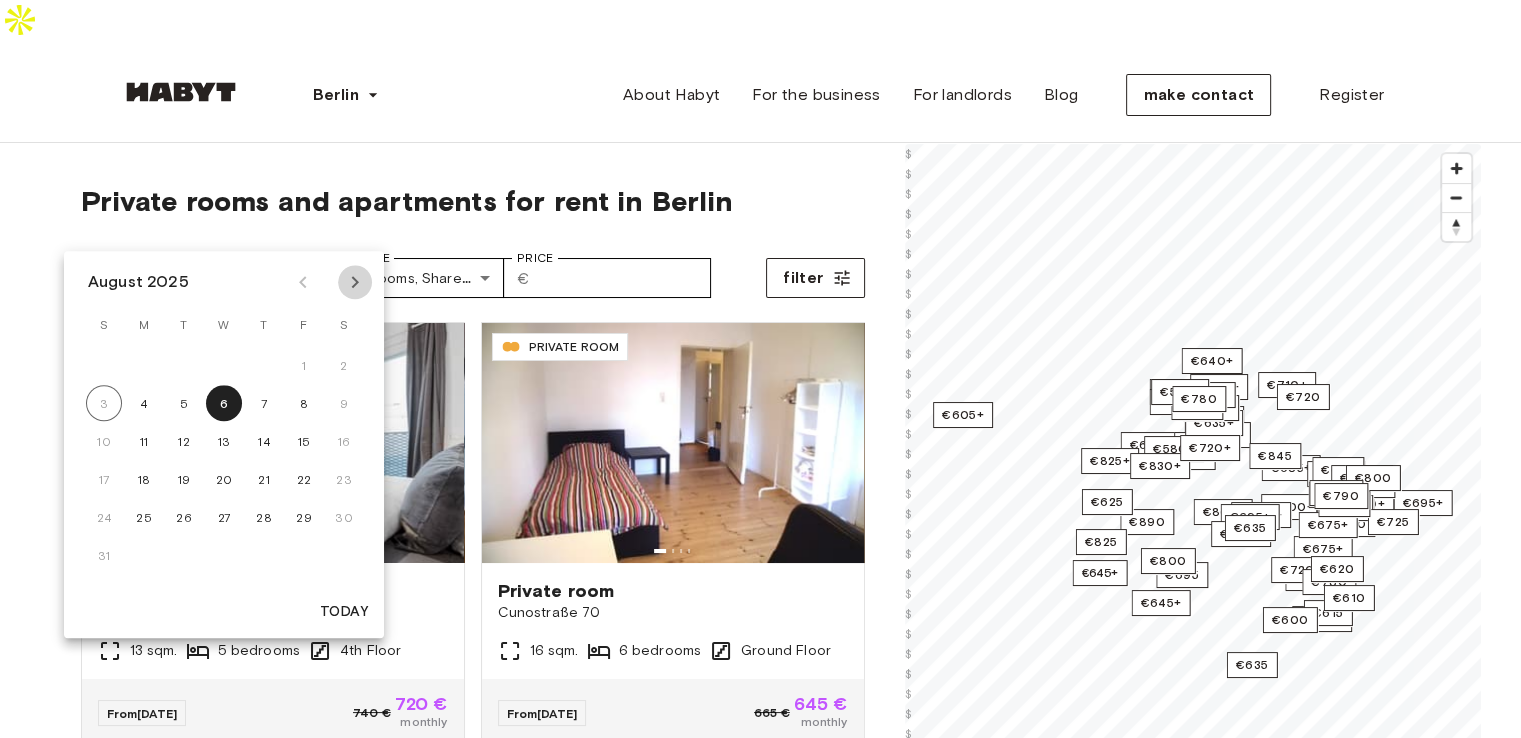 click 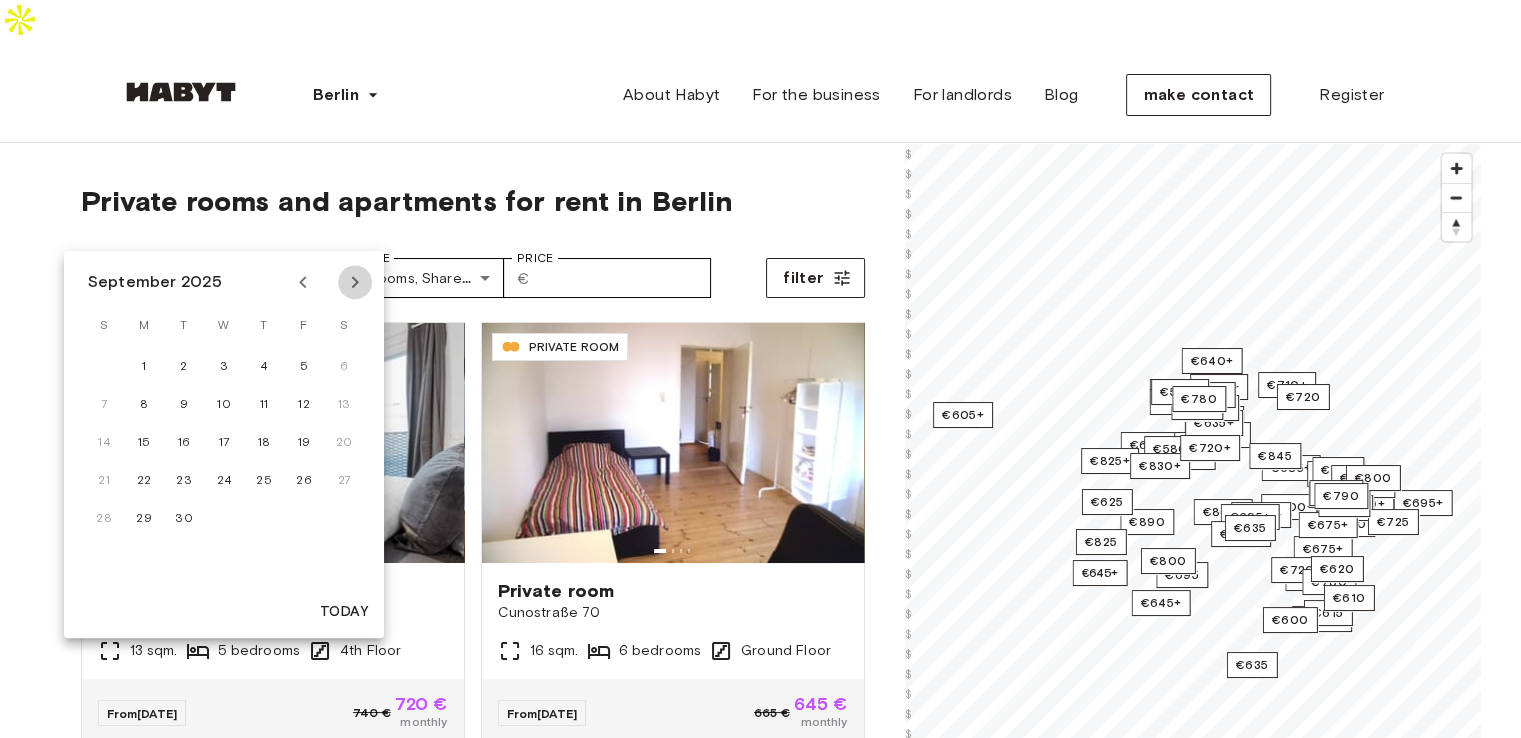 click 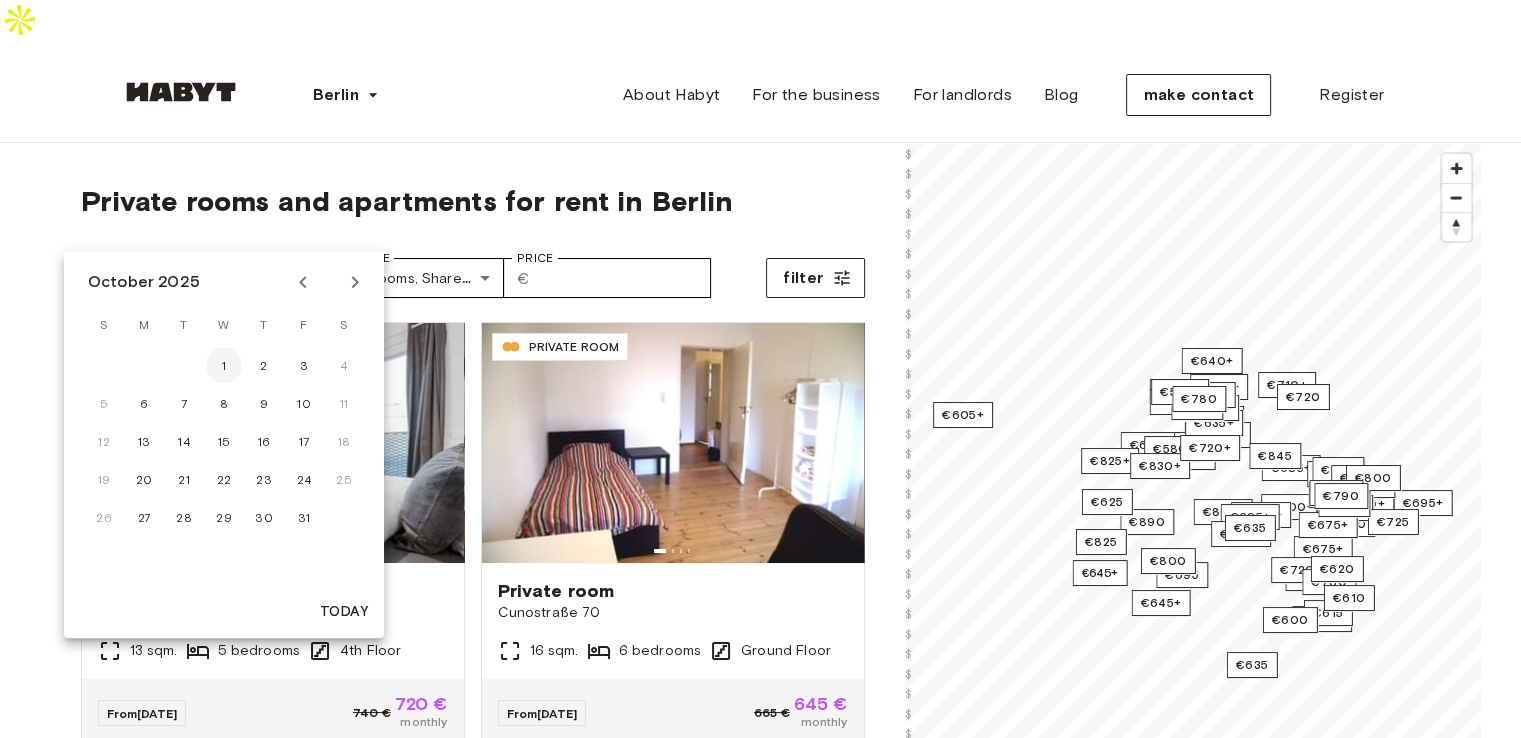 click on "1" at bounding box center (224, 365) 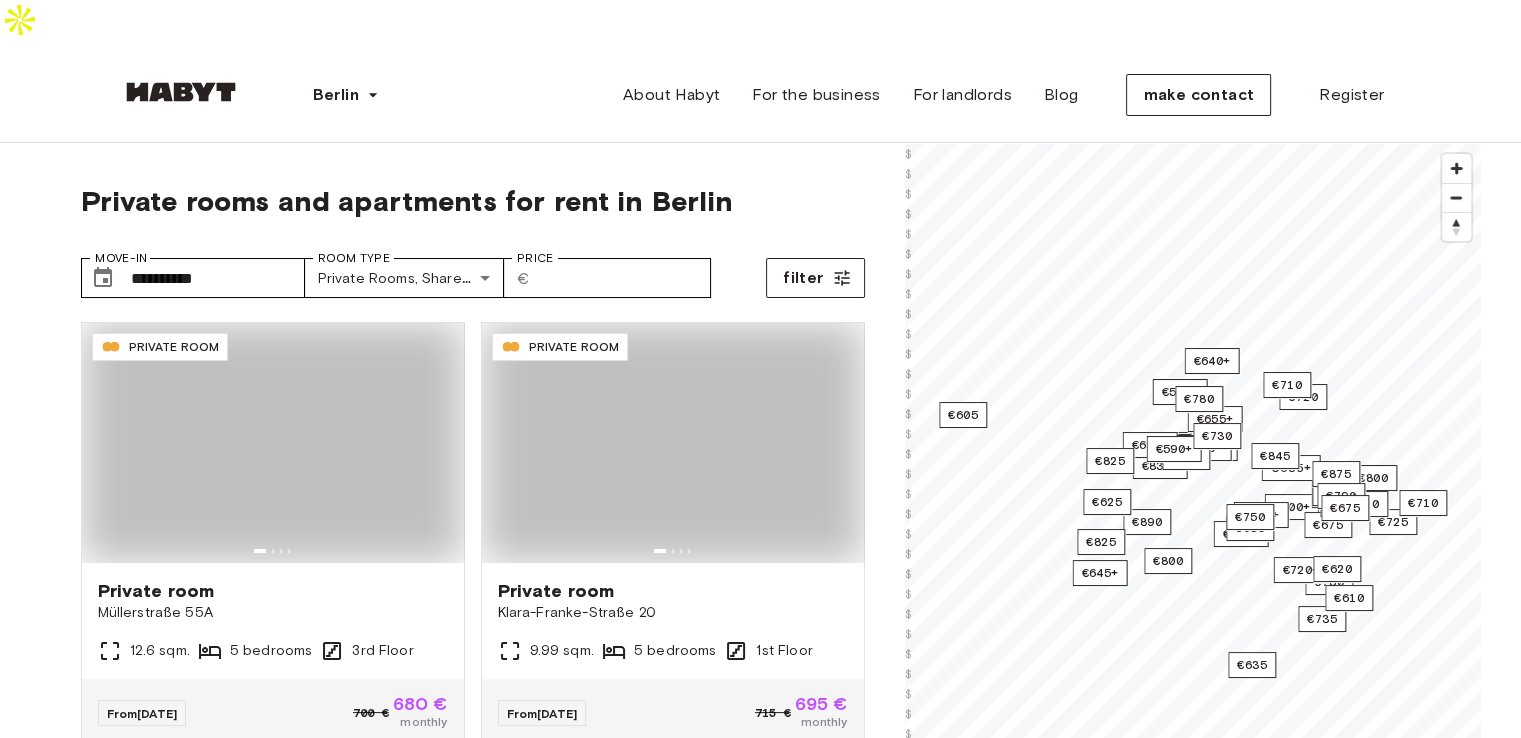 type on "**********" 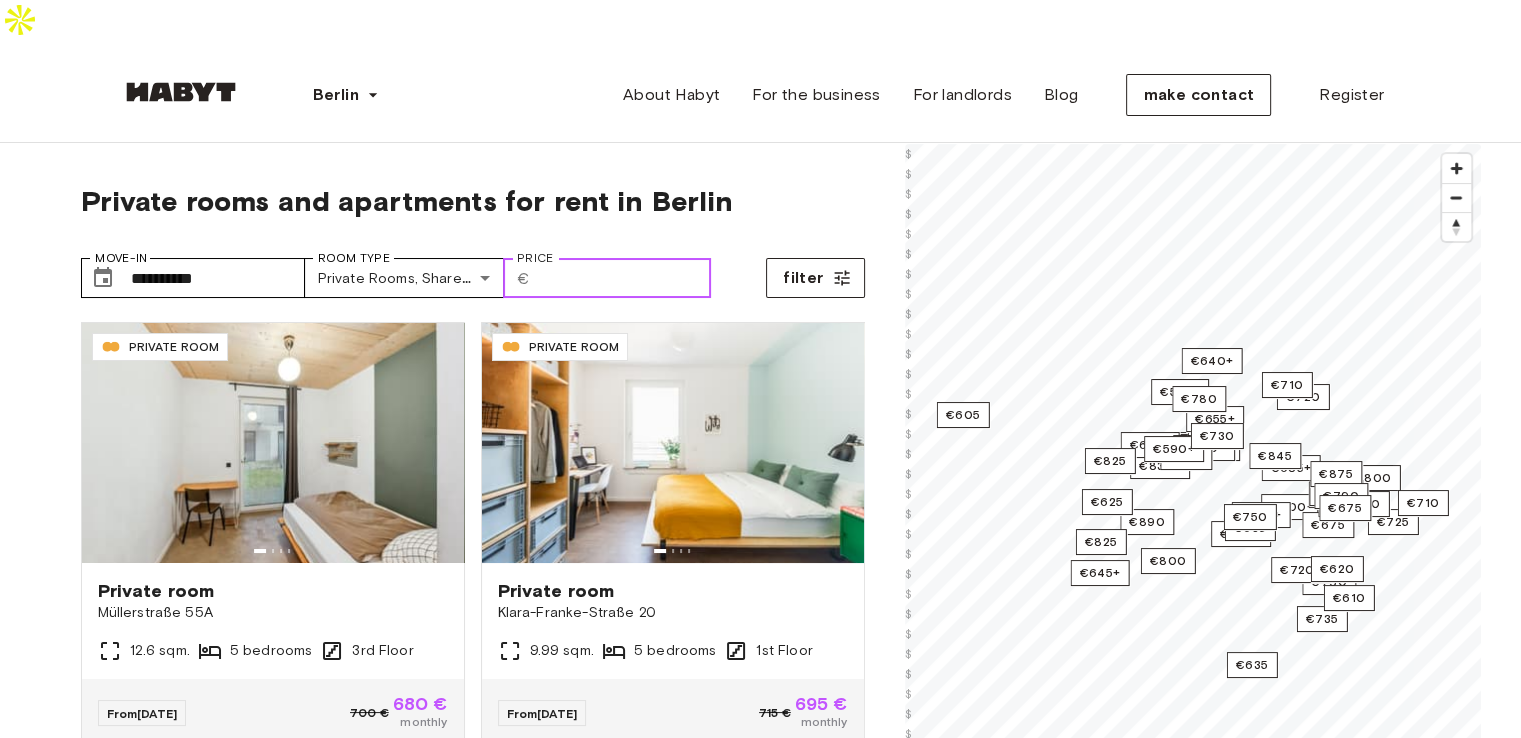click on "Price" at bounding box center (624, 278) 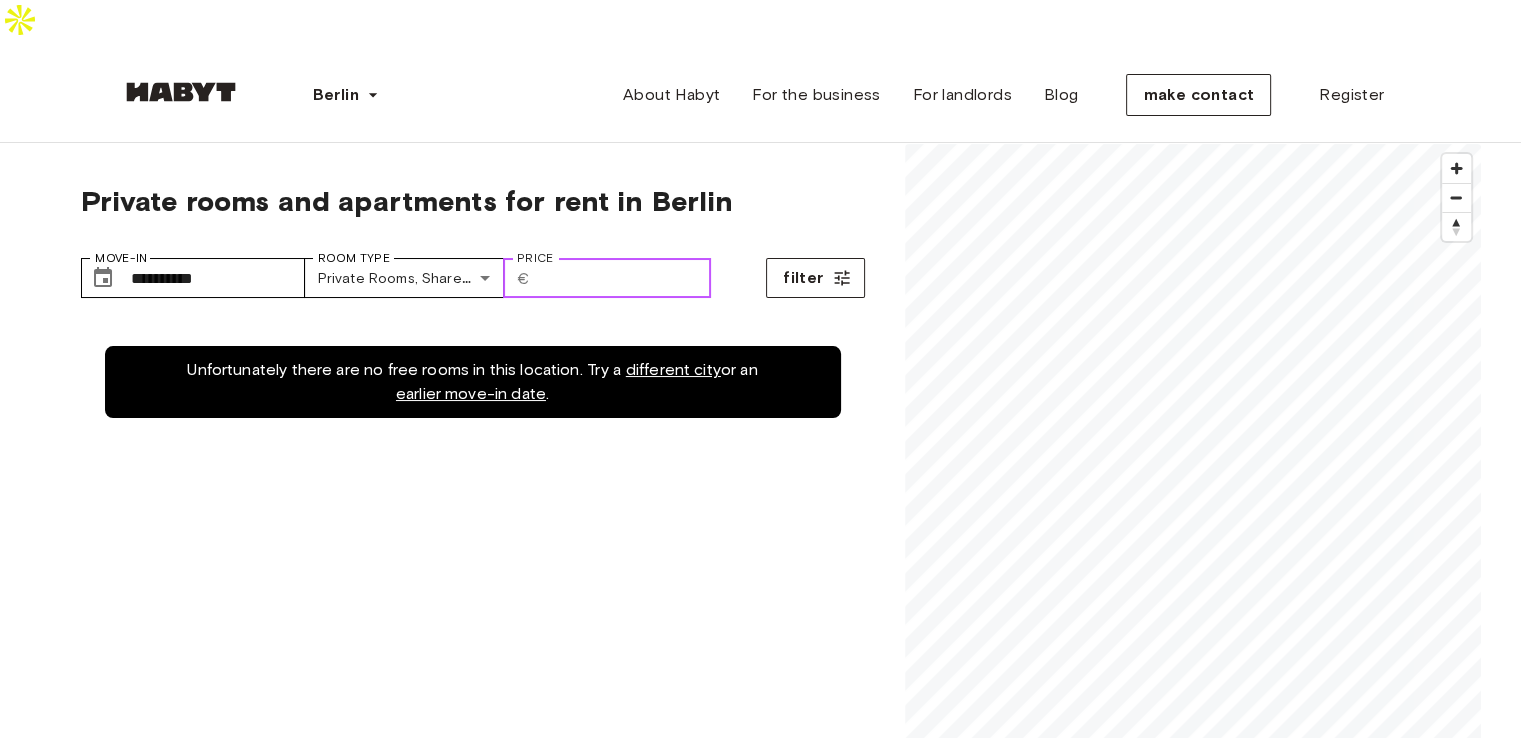 type on "*" 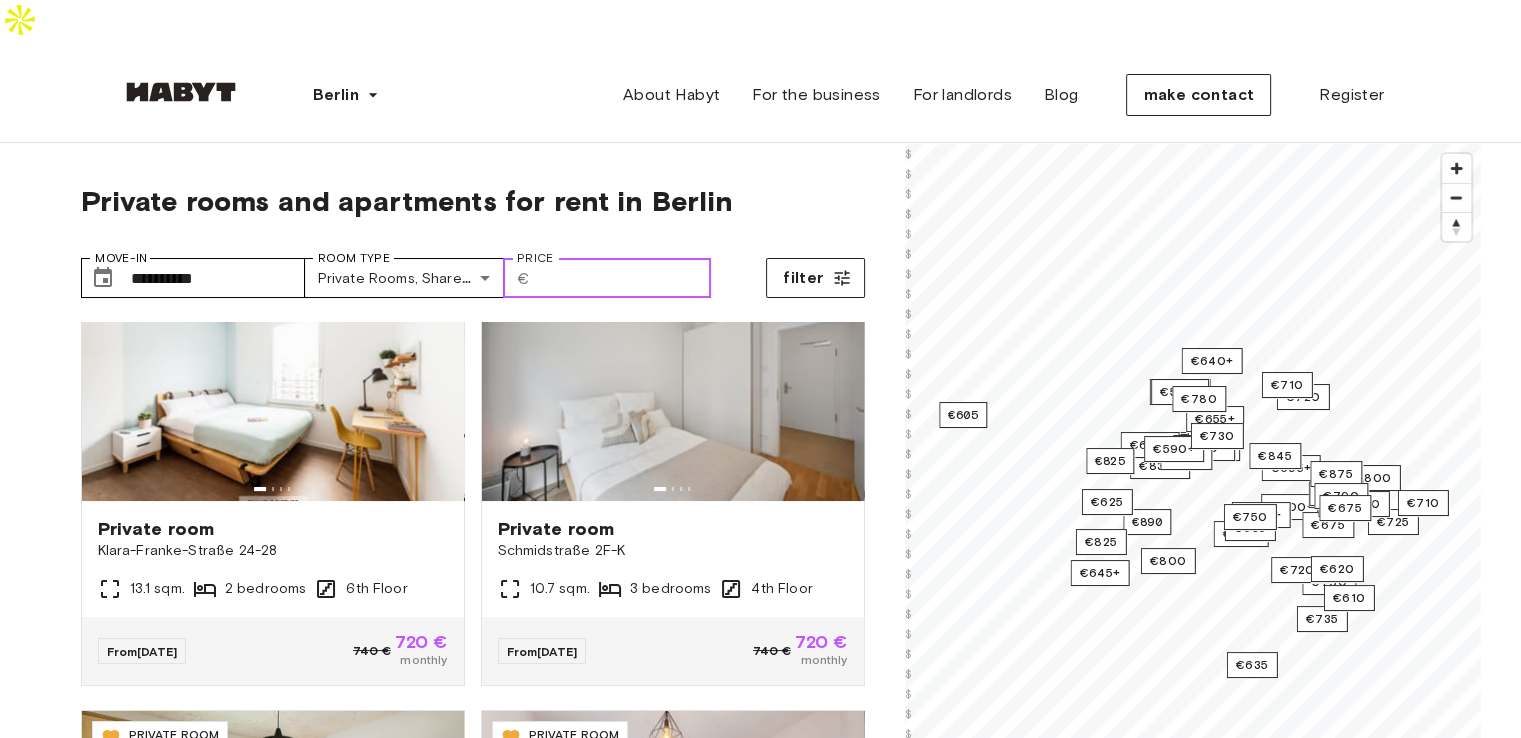 scroll, scrollTop: 533, scrollLeft: 0, axis: vertical 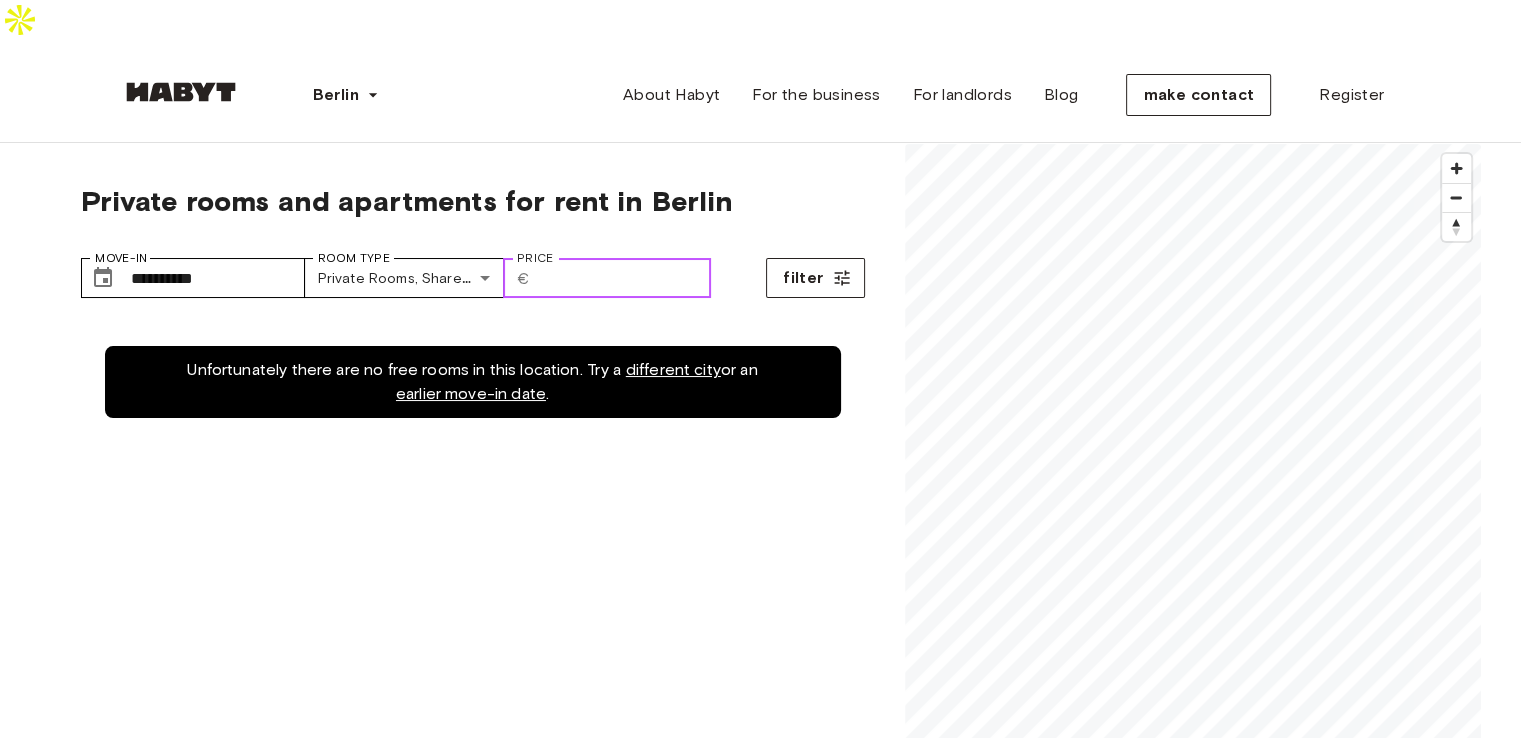 type on "*" 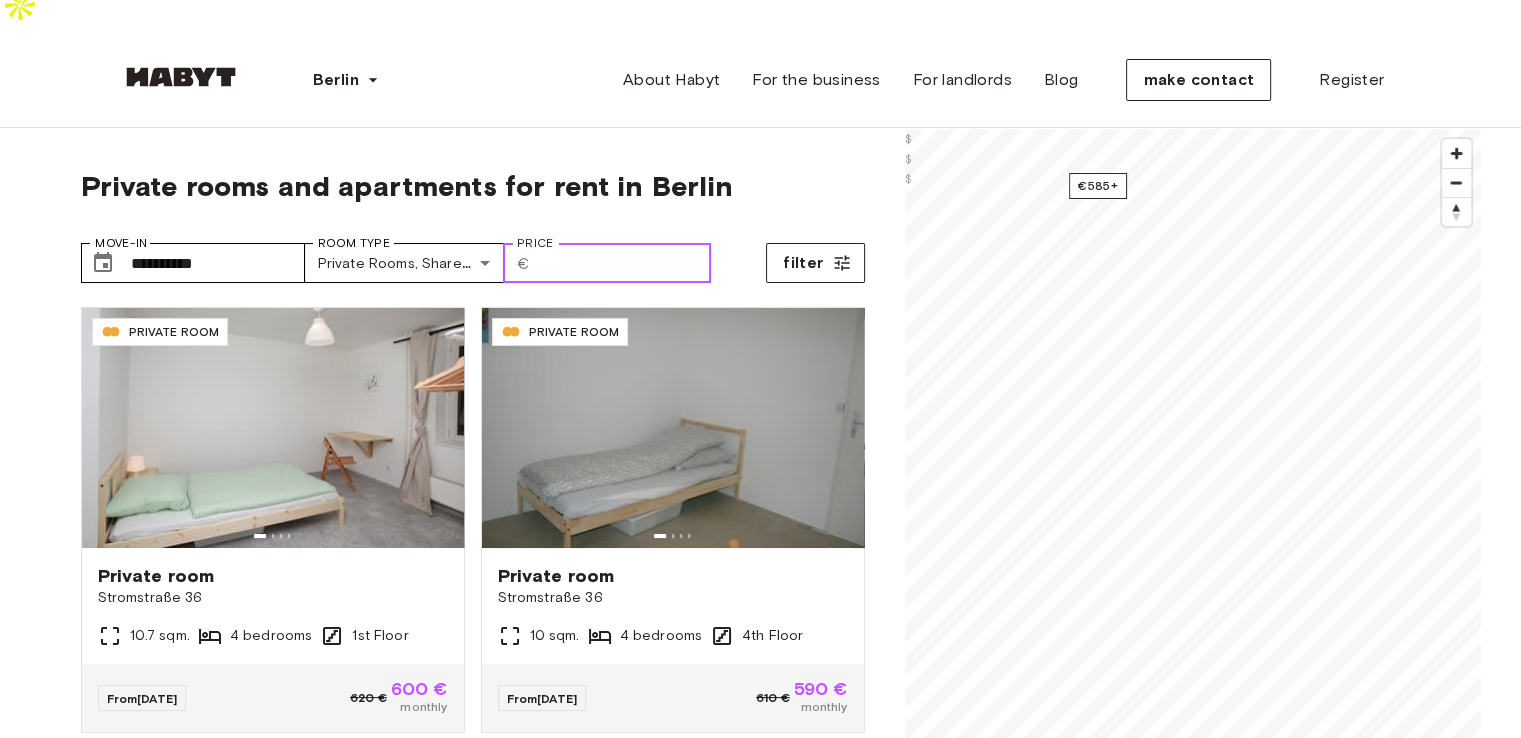 scroll, scrollTop: 20, scrollLeft: 0, axis: vertical 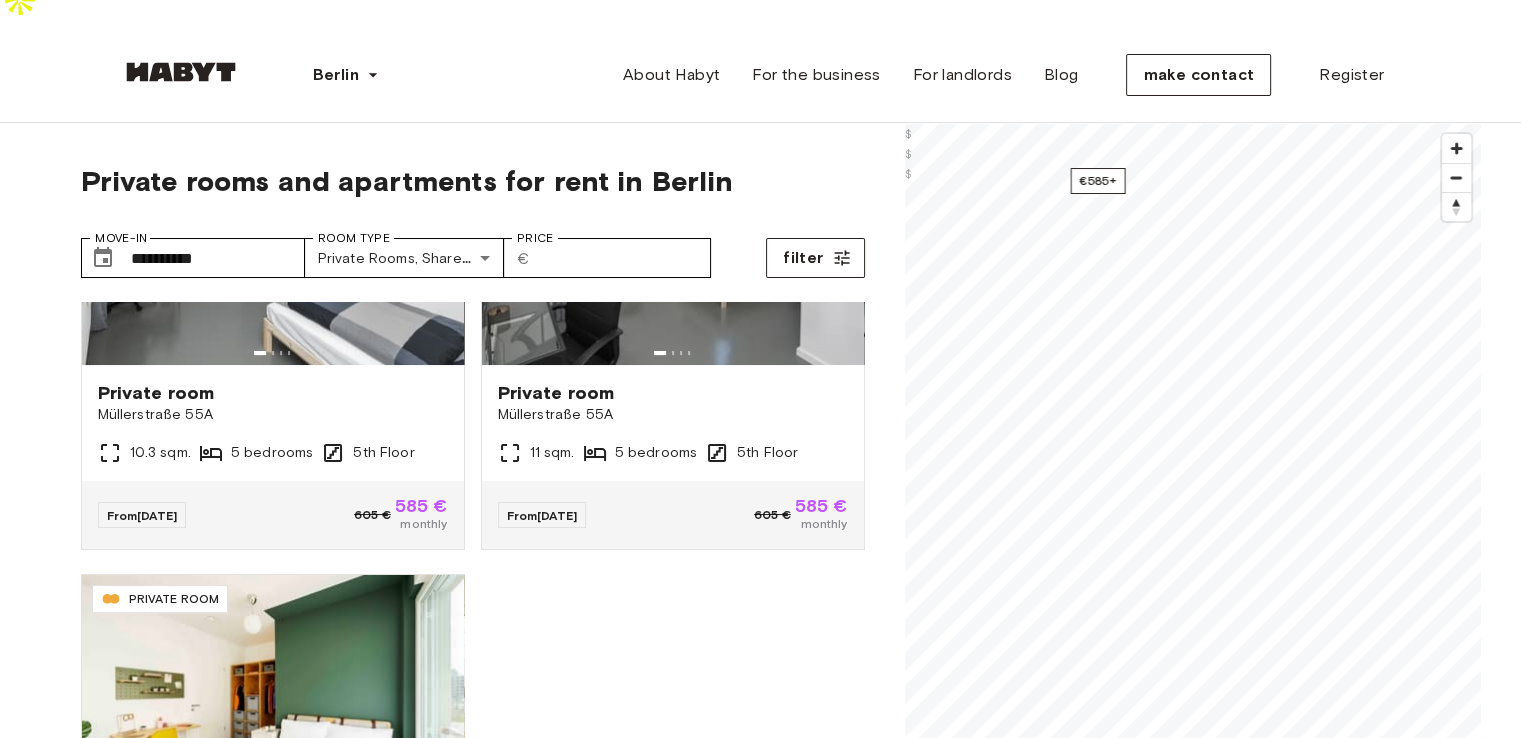 click on "Private rooms and apartments for rent in Berlin Move-in ​ [PHONE] Move-in Room type Private rooms, shared rooms [PHONE] Room type Price ​ € *** Price filter [LICENSE] PRIVATE ROOM Private room [STREET] [NUMBER] [SQM] [BEDROOMS] [FLOOR] From [DATE] [PRICE] € [PRICE] € monthly [LICENSE] PRIVATE ROOM Private room [STREET] [NUMBER] [SQM] [BEDROOMS] [FLOOR] From [DATE] [PRICE] € [PRICE] € monthly [LICENSE] PRIVATE ROOM Private room [STREET] [NUMBER] [SQM] [BEDROOMS] [FLOOR] From [DATE] [PRICE] € [PRICE] € monthly [LICENSE] PRIVATE ROOM Private room [STREET] [NUMBER] [SQM] [BEDROOMS] [FLOOR] From [DATE] [PRICE] € [PRICE] € monthly [LICENSE] PRIVATE ROOM Private room [STREET] [NUMBER] [SQM] [BEDROOMS] [FLOOR] From [DATE] [PRICE] € [PRICE] € monthly" at bounding box center (473, 582) 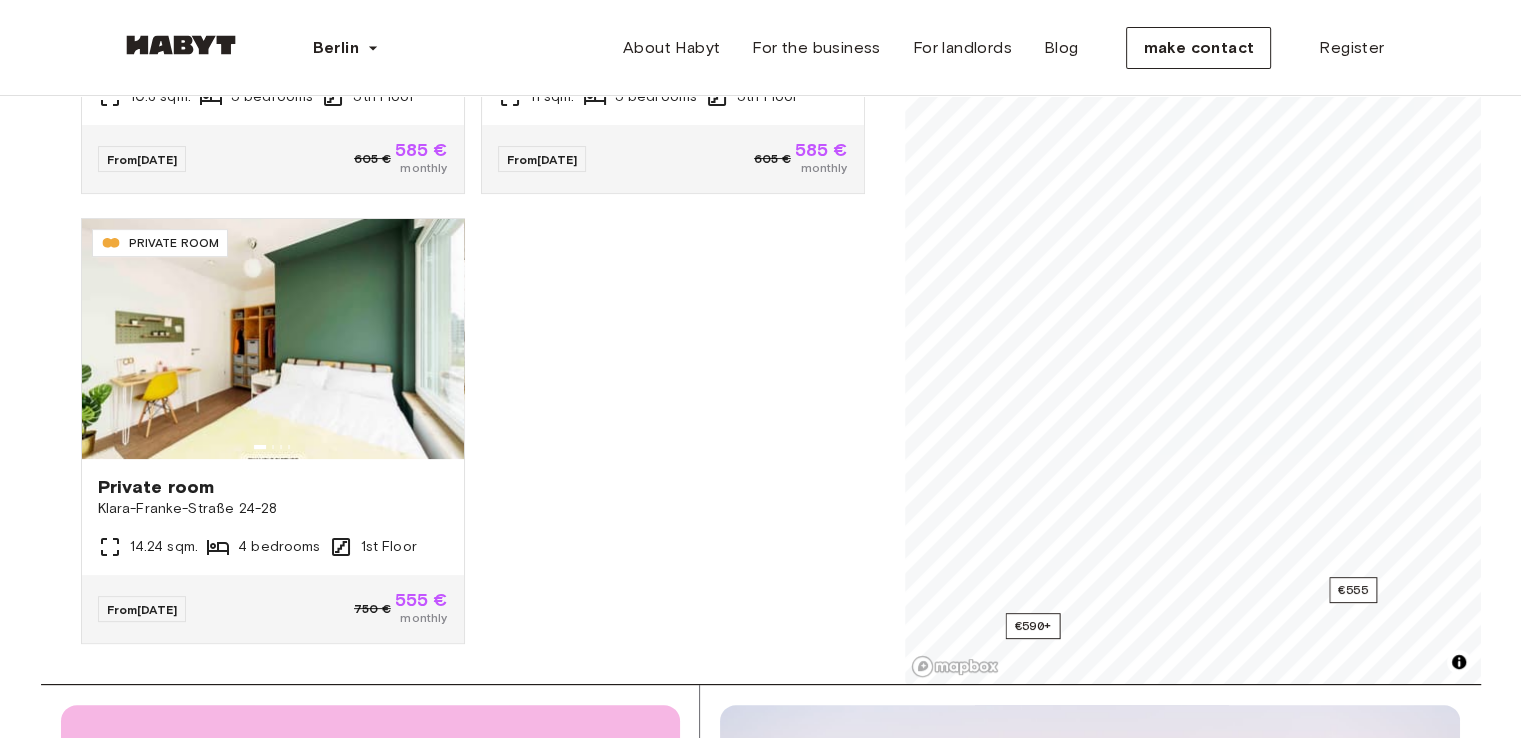 scroll, scrollTop: 380, scrollLeft: 0, axis: vertical 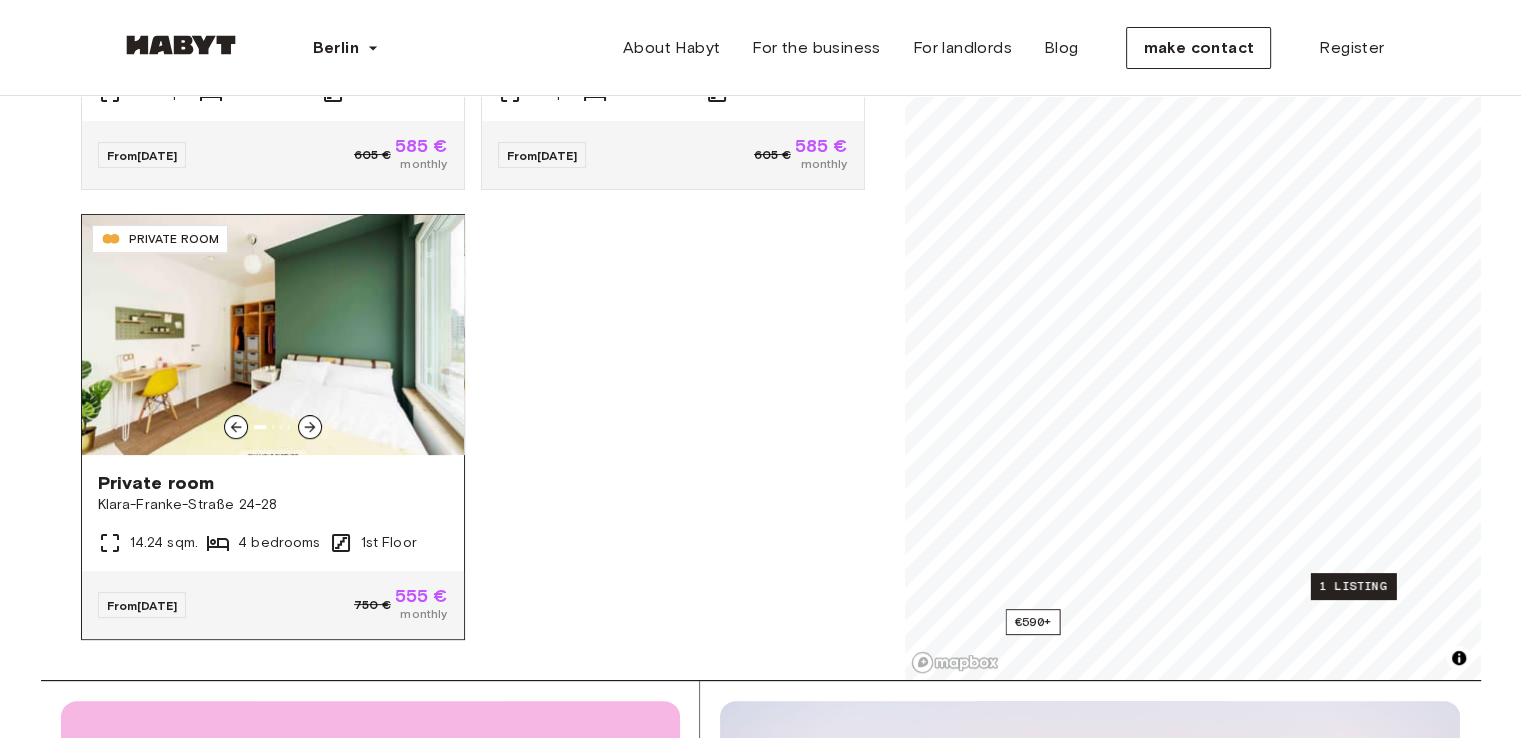 click 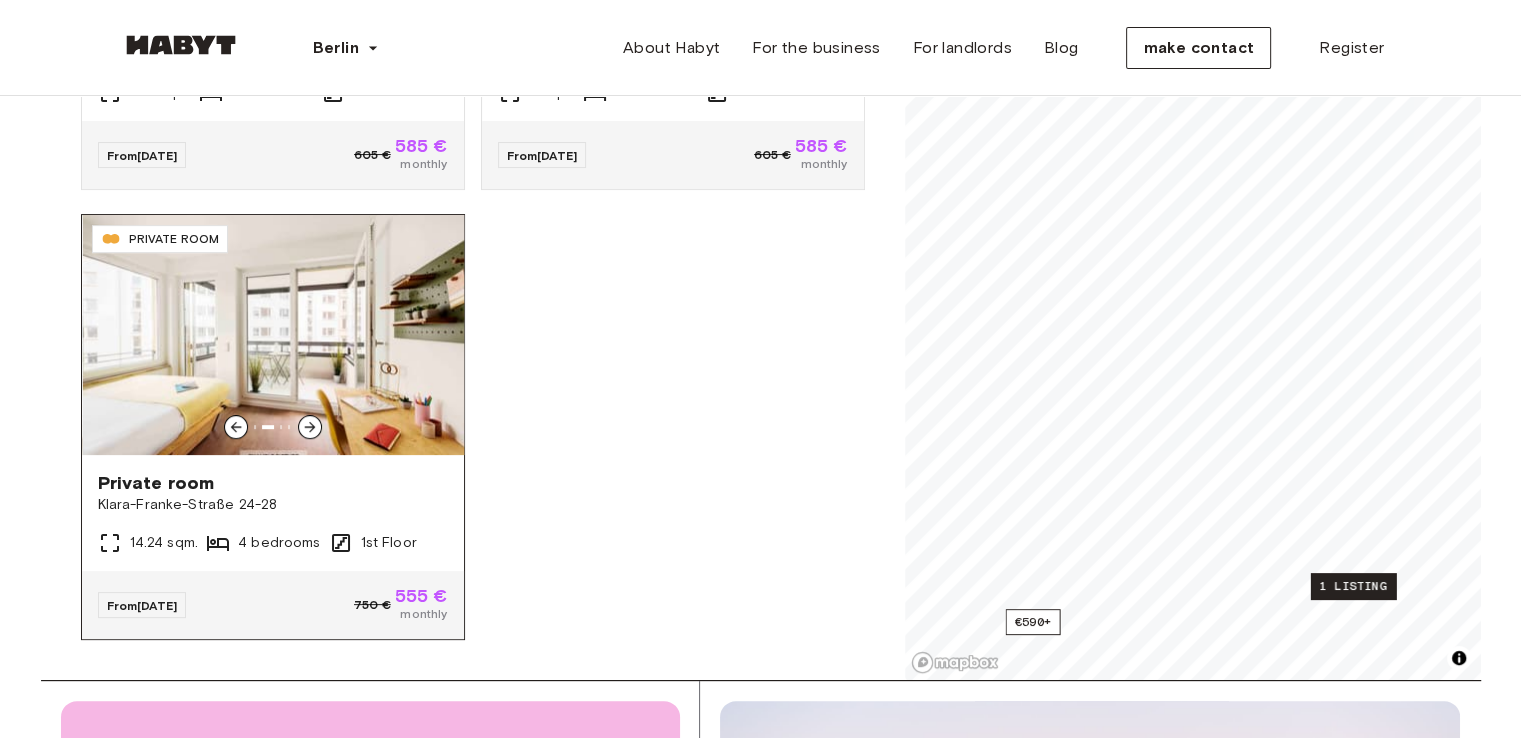 click 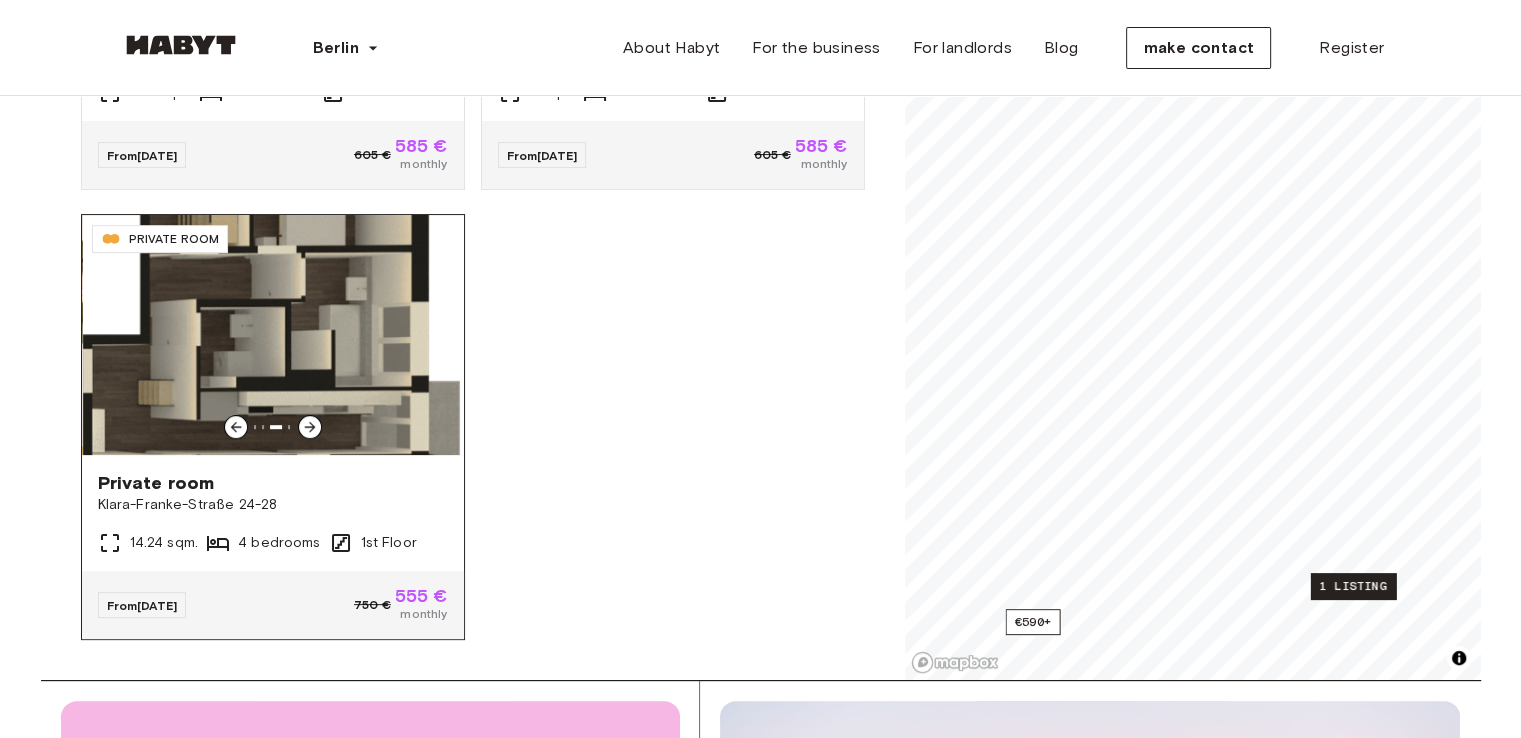 click 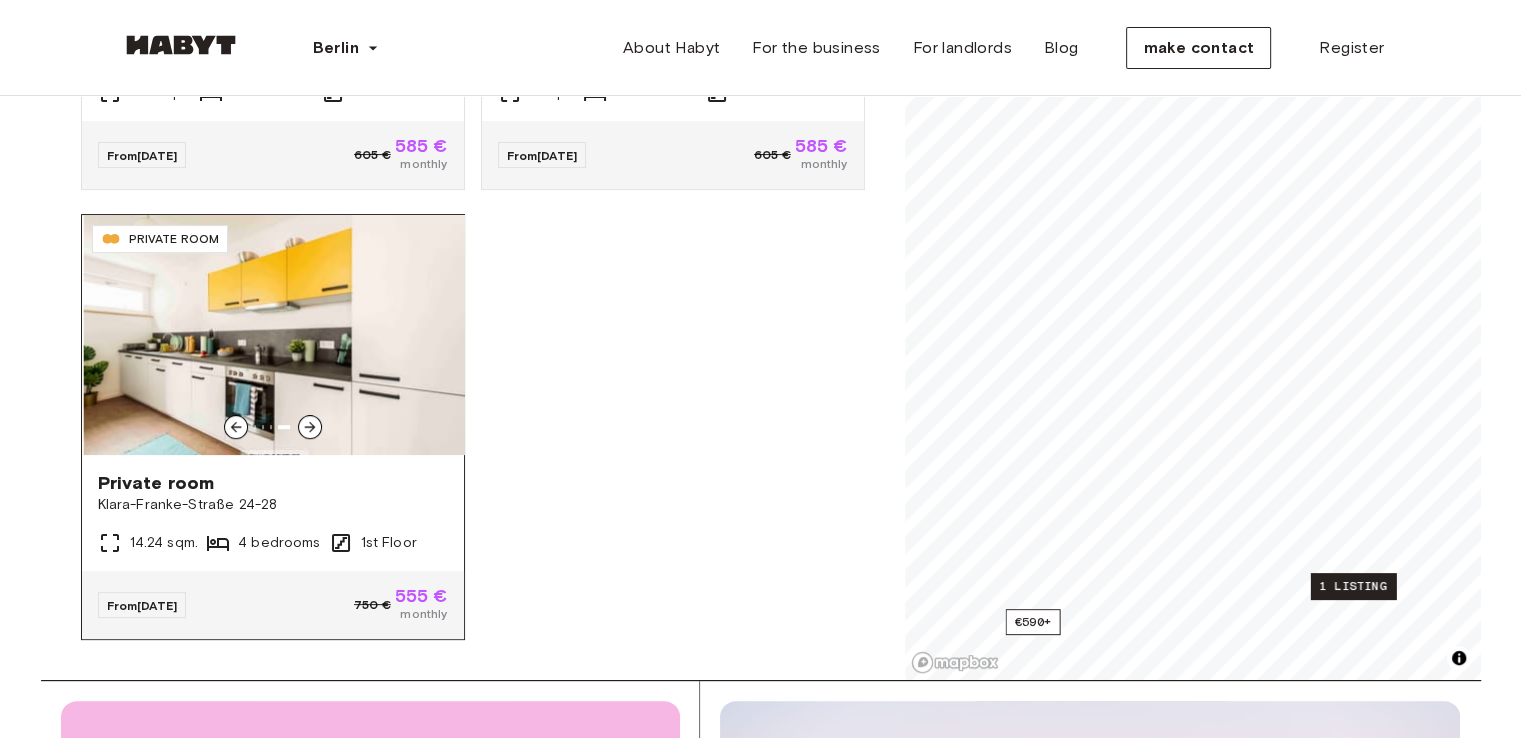 click 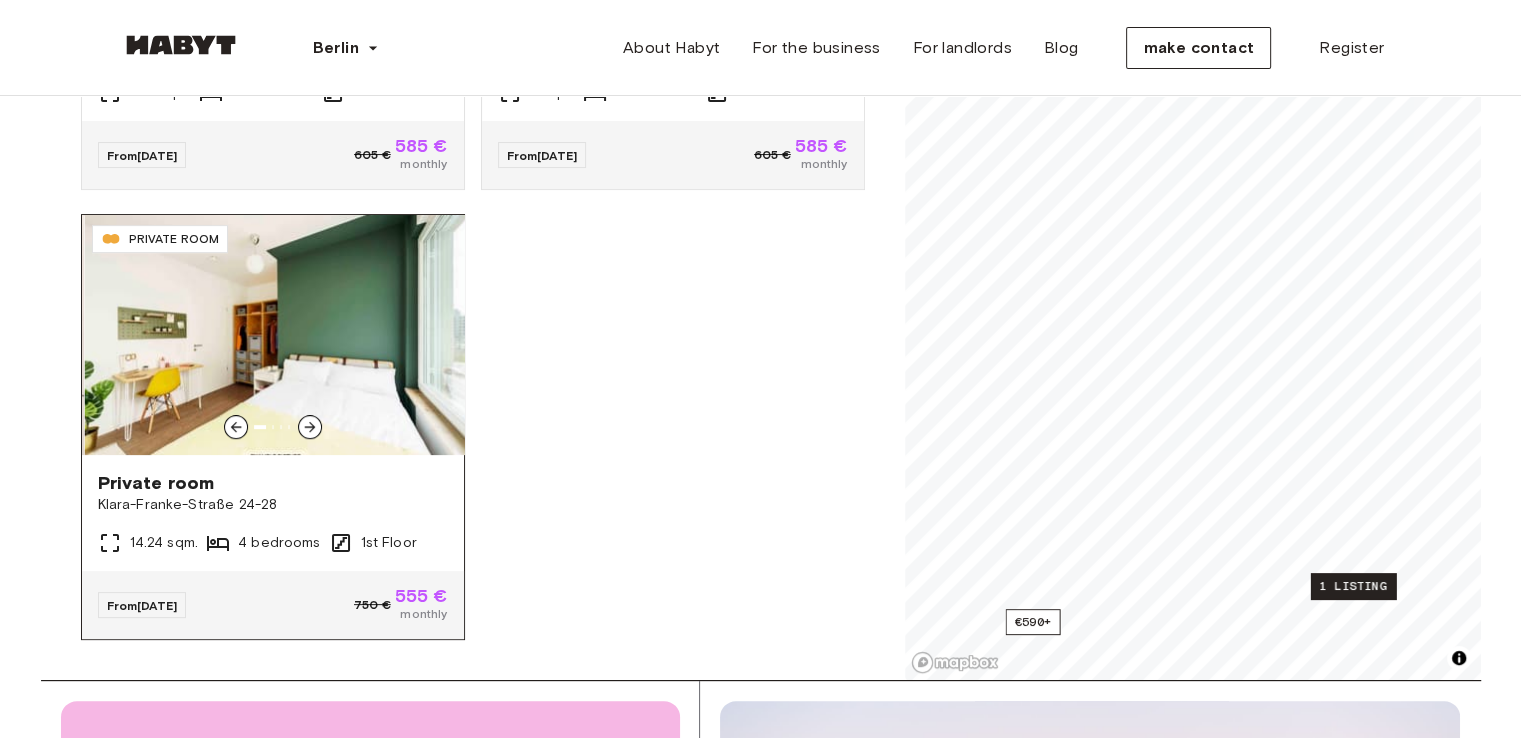 click 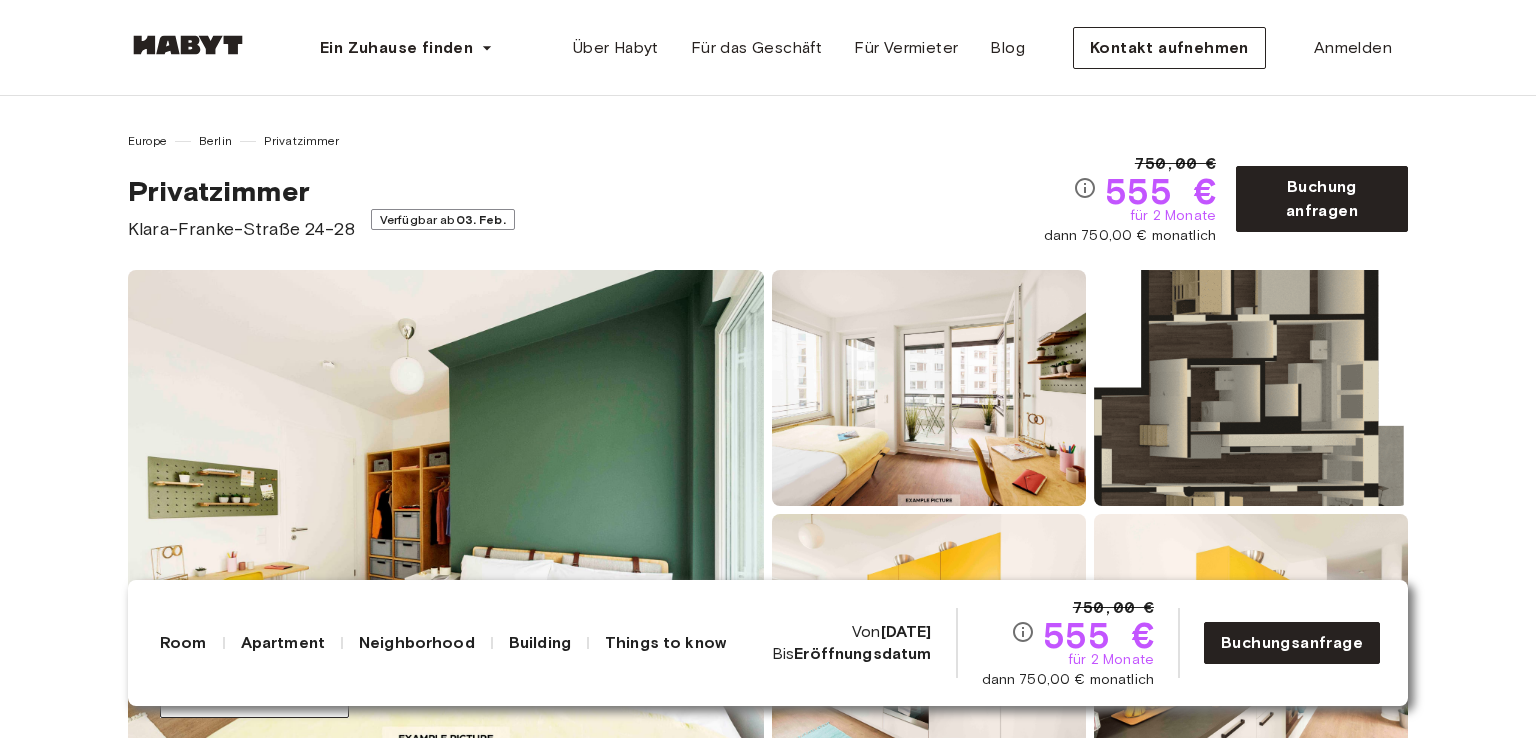 scroll, scrollTop: 0, scrollLeft: 0, axis: both 